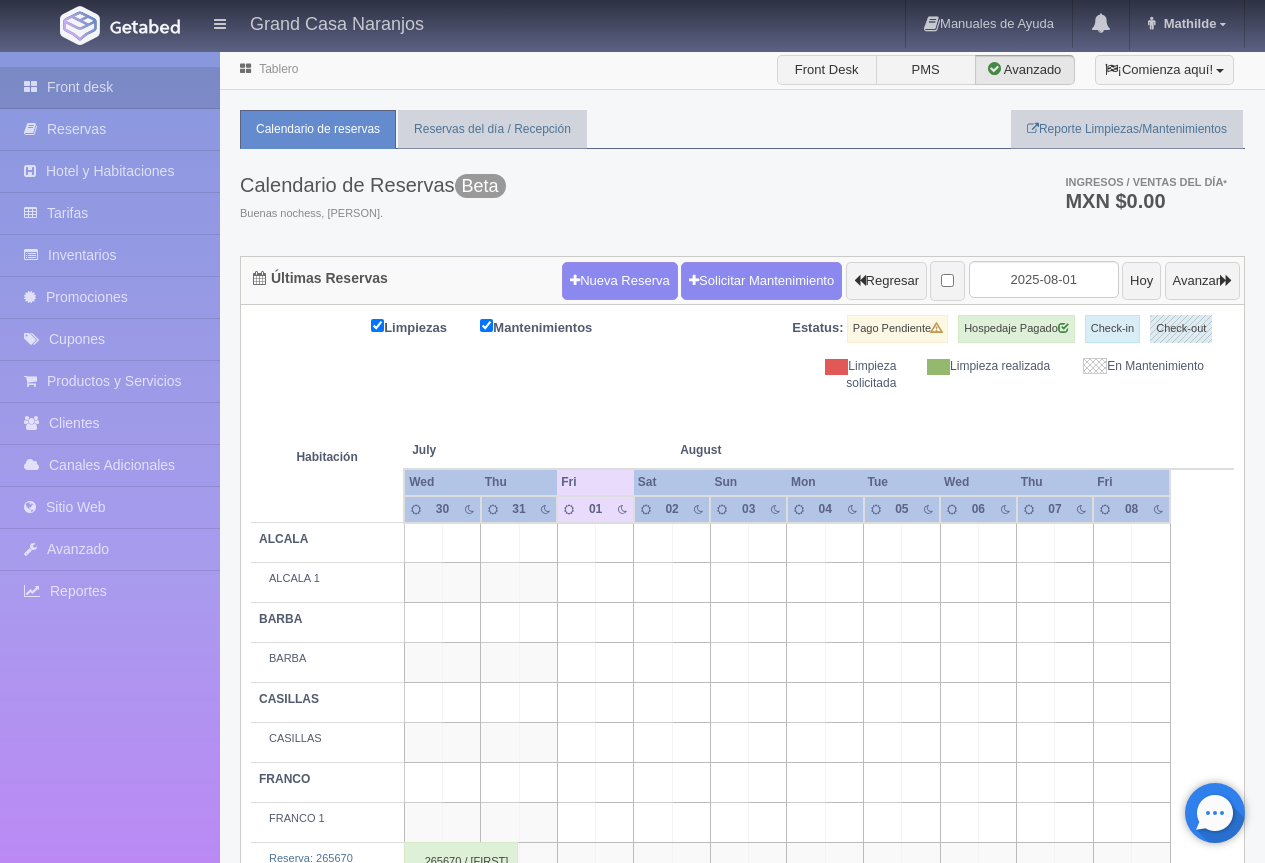 scroll, scrollTop: 0, scrollLeft: 0, axis: both 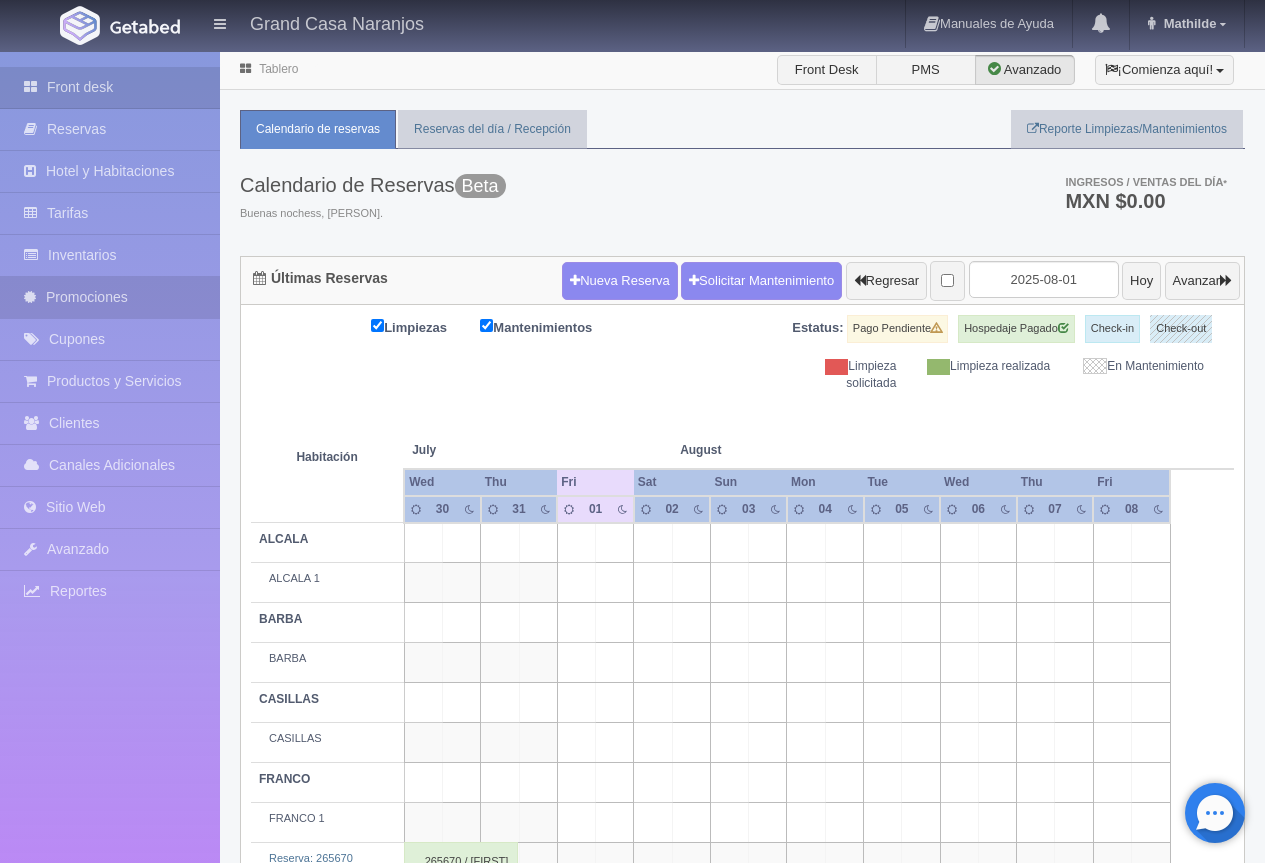 click on "Promociones" at bounding box center (110, 297) 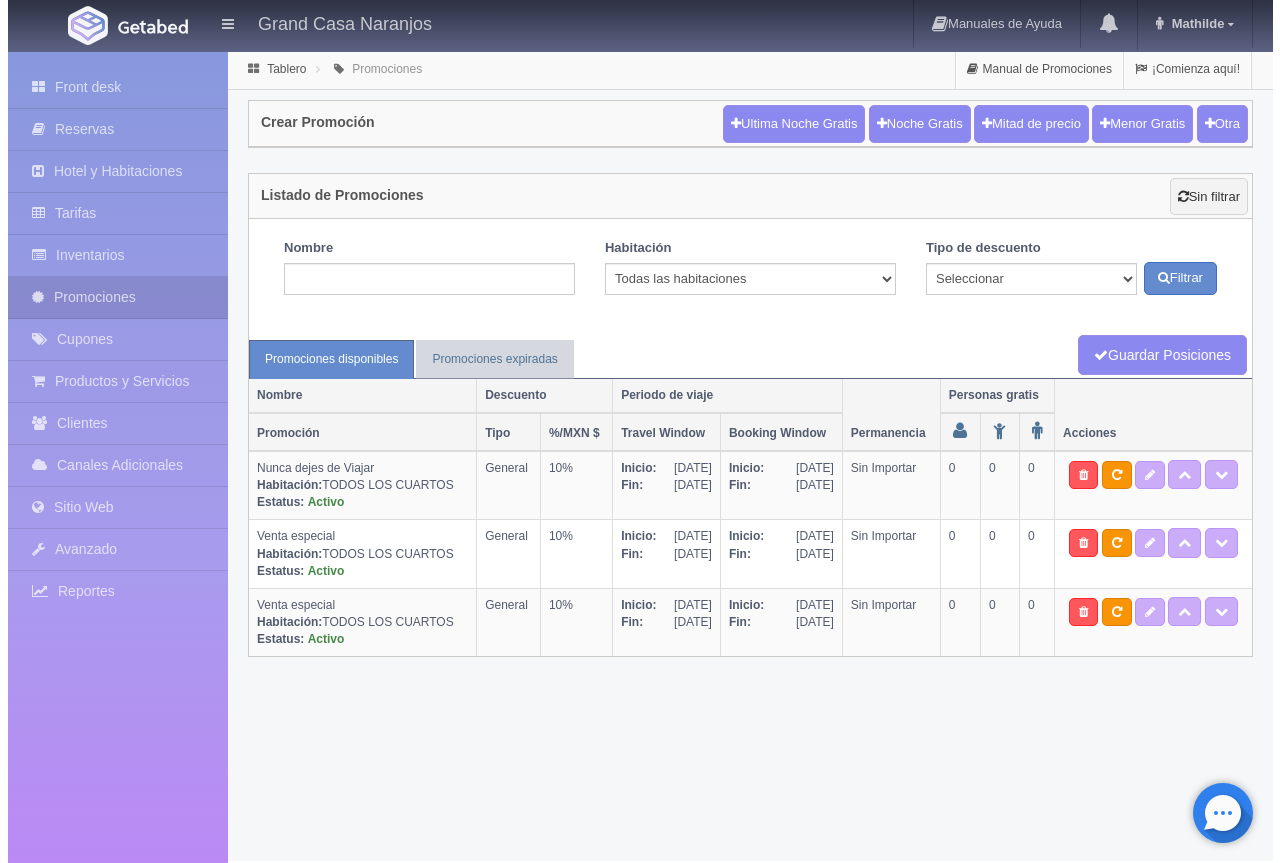 scroll, scrollTop: 0, scrollLeft: 0, axis: both 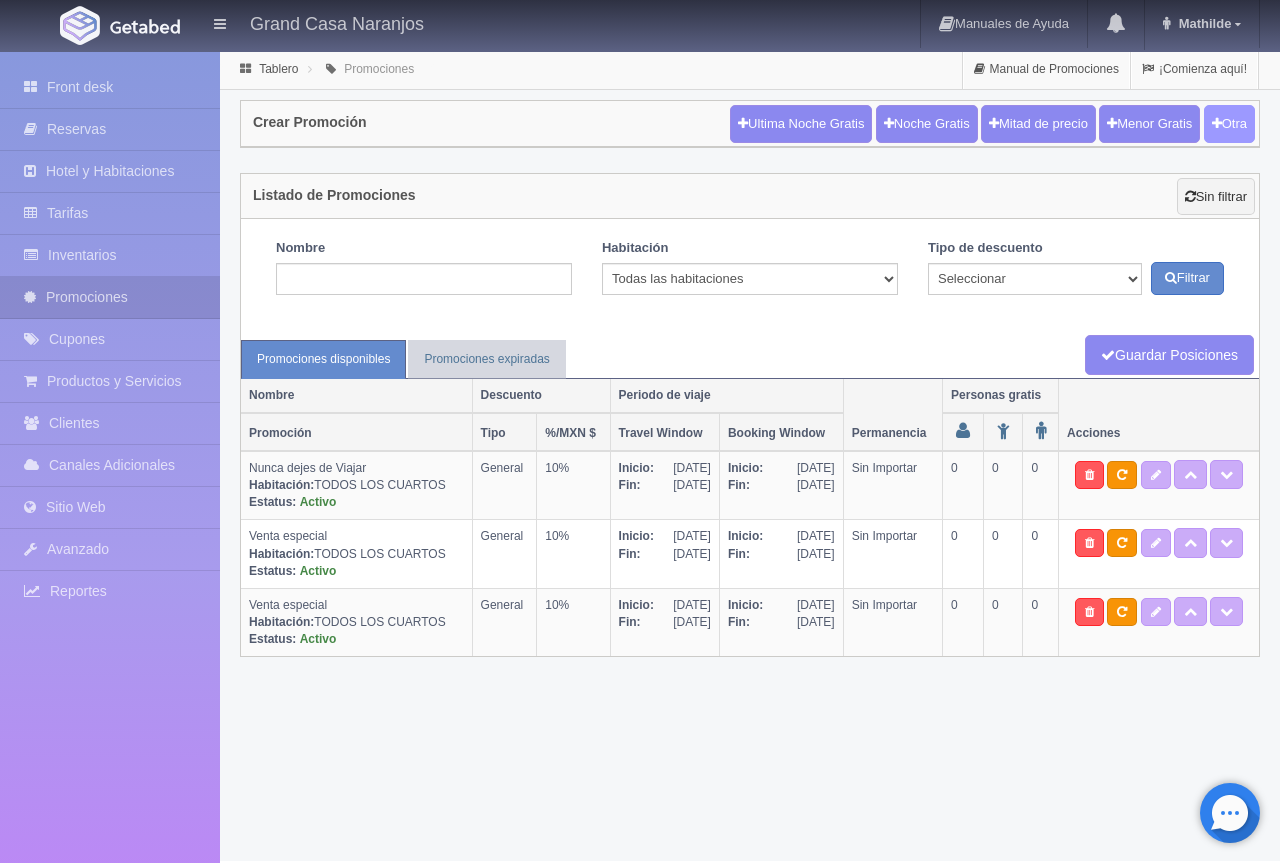 click on "Otra" at bounding box center (1229, 124) 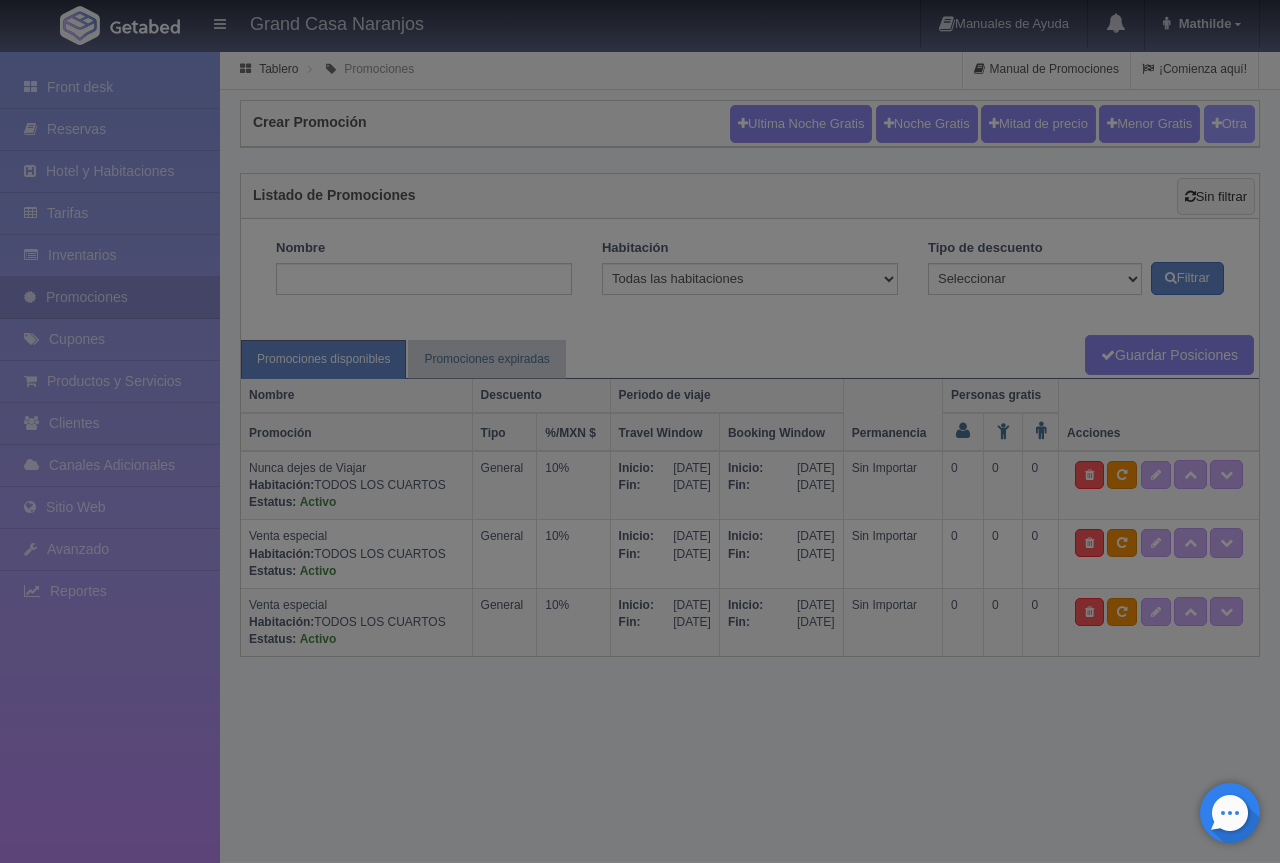 checkbox on "true" 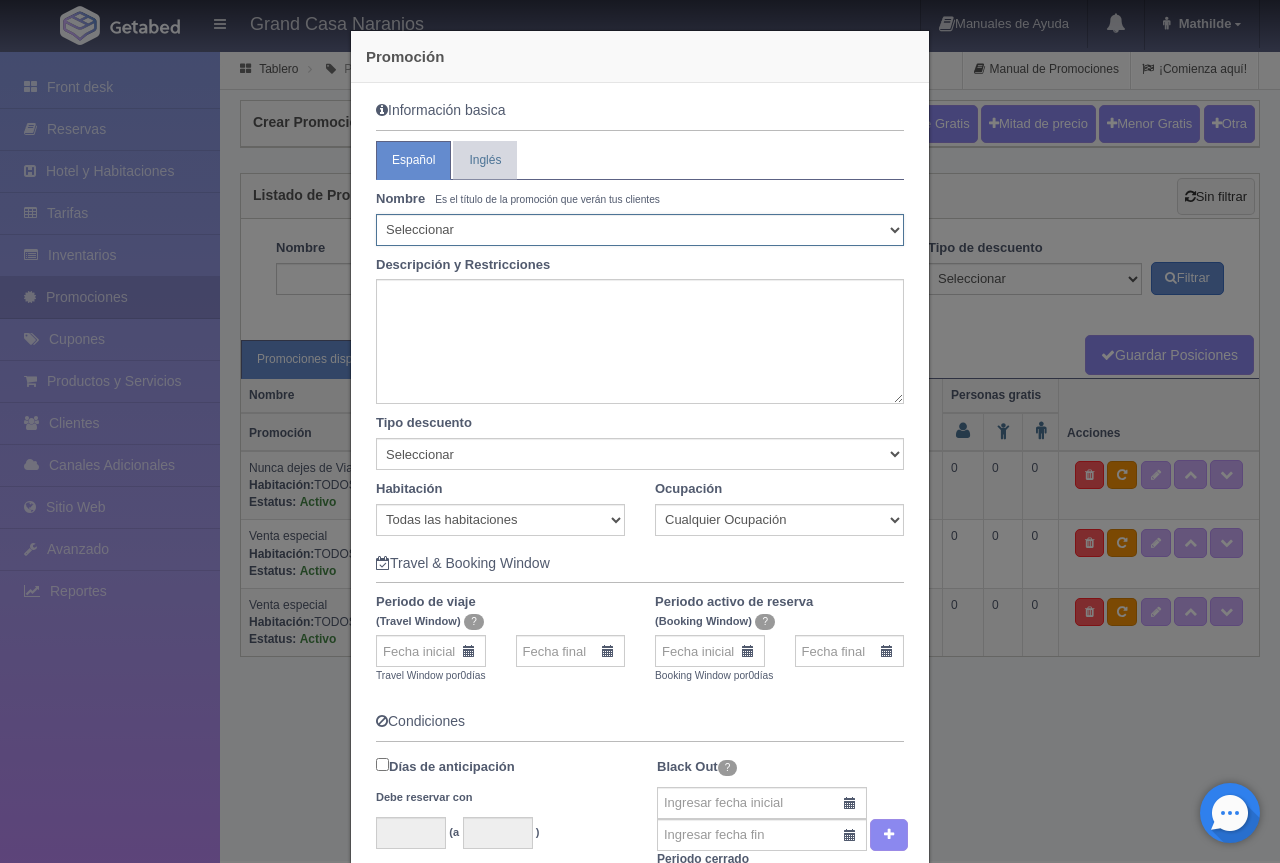 click on "Seleccionar 10% de descuento 15% de descuento 15% de descuento y 2 menores gratis 20% de descuento 20% de descuento y 2 menores gratis 25% de descuento 25% de descuento y 2 menores gratis 30% de descuento 30% de descuento y 2 menores gratis 30% de descuento más desayuno americano 32% de descuento 33% de descuento 34% de descuento 35% de descuento 35% de descuento y 2 menores gratis 36% de descuento 37% de descuento 38% de descuento 40% de descuento 40% de descuento y 2 menores gratis 40% de descuento y desayuno americano gratis 41% de descuento 42% de descuento 43% de descuento 44% de descuento 45% de descuento 45% de descuento y 2 menores gratis 46% de descuento 46% de descuento y un menores gratis 47% de descuento 48% de descuento 49% de descuento 50% de descuento 50% de descuento y 2 menores gratis 50% de descuento y desayuno continental 55% de descuento 55% de descuento y 2 menores gratis 57% de descuento 60% de descuento 60% de descuento y 2 menores gratis 65% de descuento 70% de descuento Acapulcazo" at bounding box center [640, 230] 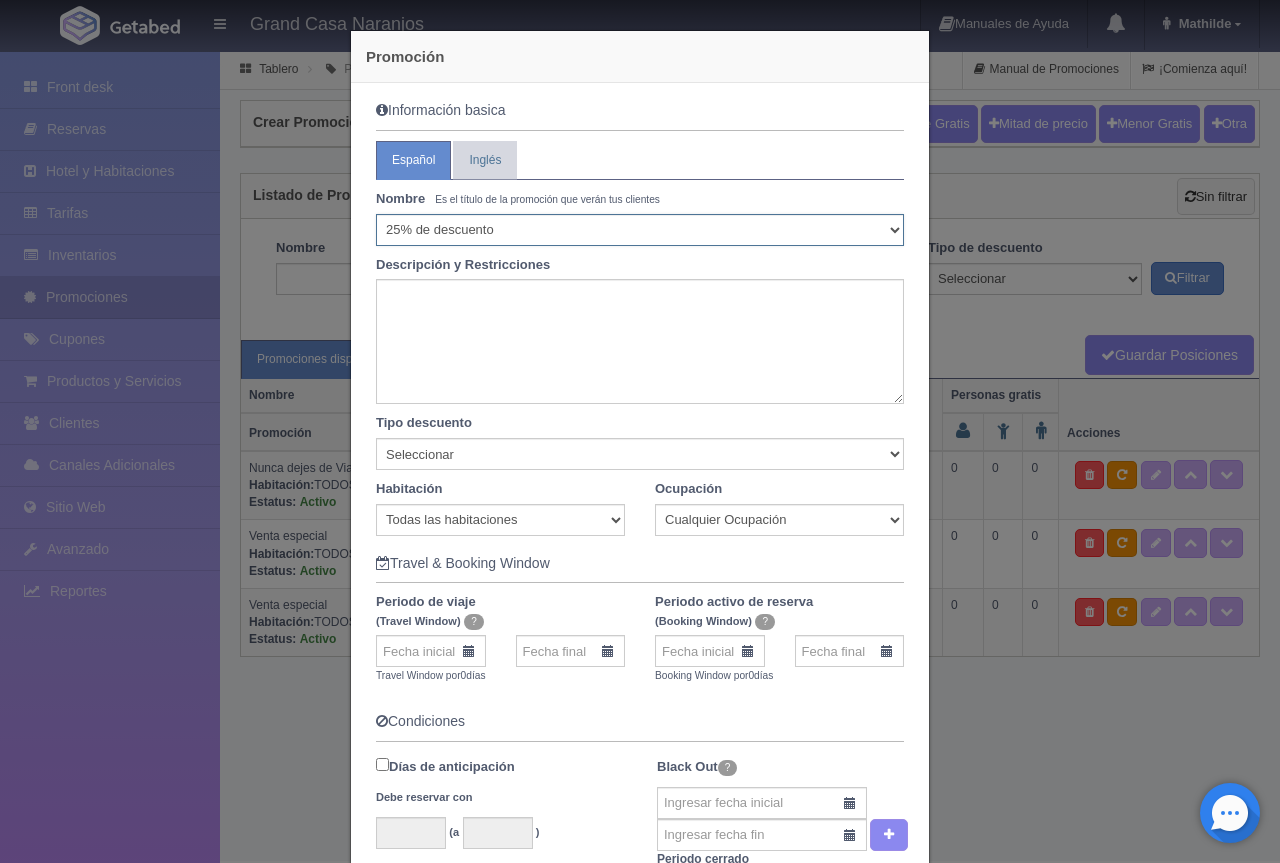 click on "Seleccionar 10% de descuento 15% de descuento 15% de descuento y 2 menores gratis 20% de descuento 20% de descuento y 2 menores gratis 25% de descuento 25% de descuento y 2 menores gratis 30% de descuento 30% de descuento y 2 menores gratis 30% de descuento más desayuno americano 32% de descuento 33% de descuento 34% de descuento 35% de descuento 35% de descuento y 2 menores gratis 36% de descuento 37% de descuento 38% de descuento 40% de descuento 40% de descuento y 2 menores gratis 40% de descuento y desayuno americano gratis 41% de descuento 42% de descuento 43% de descuento 44% de descuento 45% de descuento 45% de descuento y 2 menores gratis 46% de descuento 46% de descuento y un menores gratis 47% de descuento 48% de descuento 49% de descuento 50% de descuento 50% de descuento y 2 menores gratis 50% de descuento y desayuno continental 55% de descuento 55% de descuento y 2 menores gratis 57% de descuento 60% de descuento 60% de descuento y 2 menores gratis 65% de descuento 70% de descuento Acapulcazo" at bounding box center [640, 230] 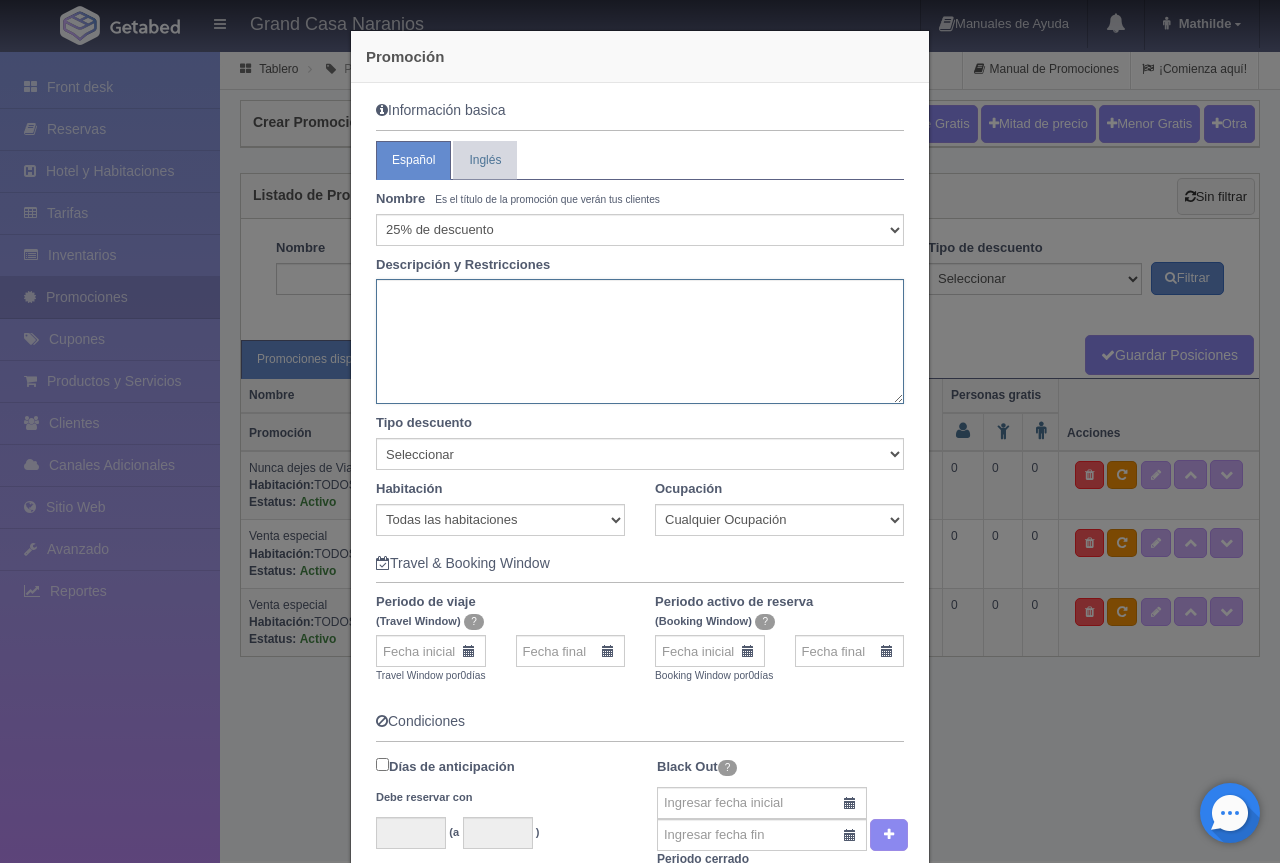 click at bounding box center (640, 341) 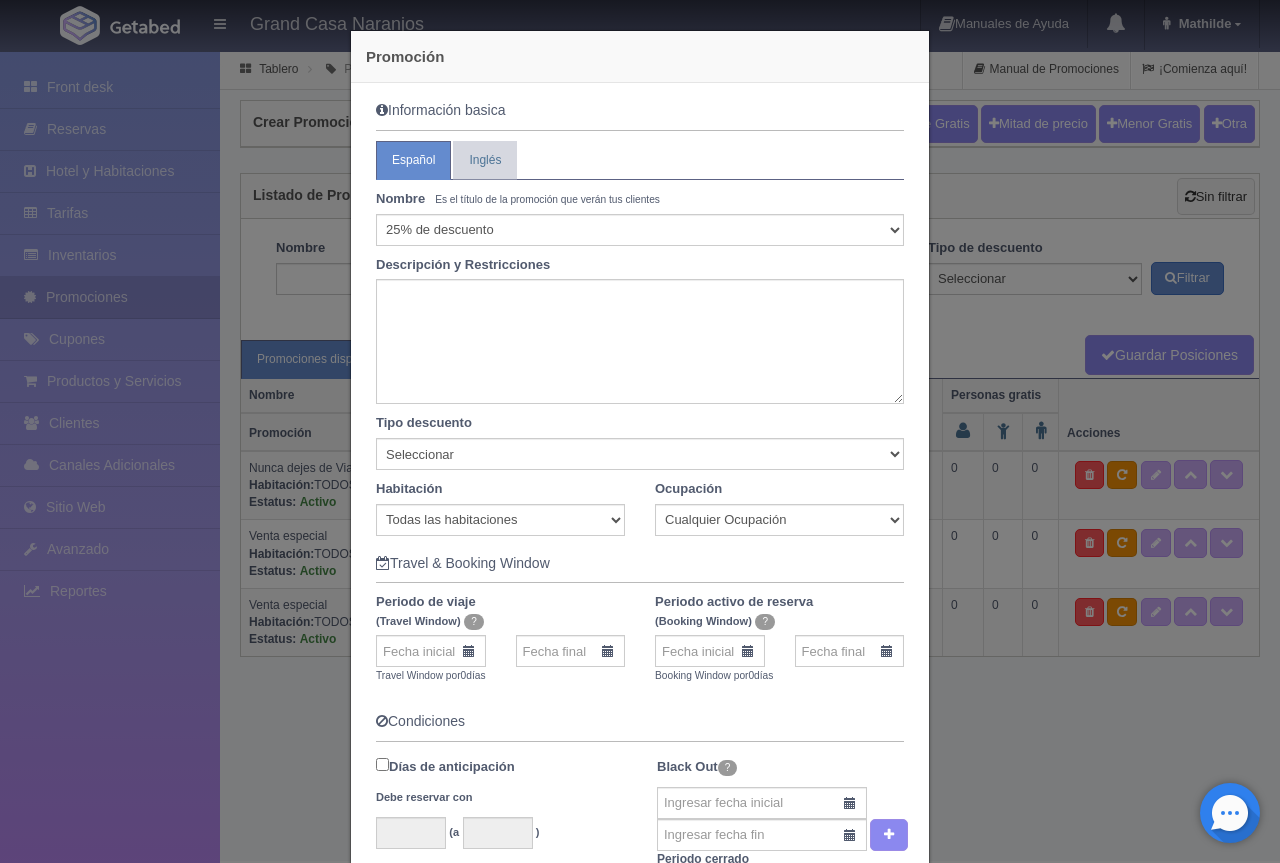 click on "Tipo descuento
Seleccionar
Noche gratis
Última Noche
General" at bounding box center [640, 442] 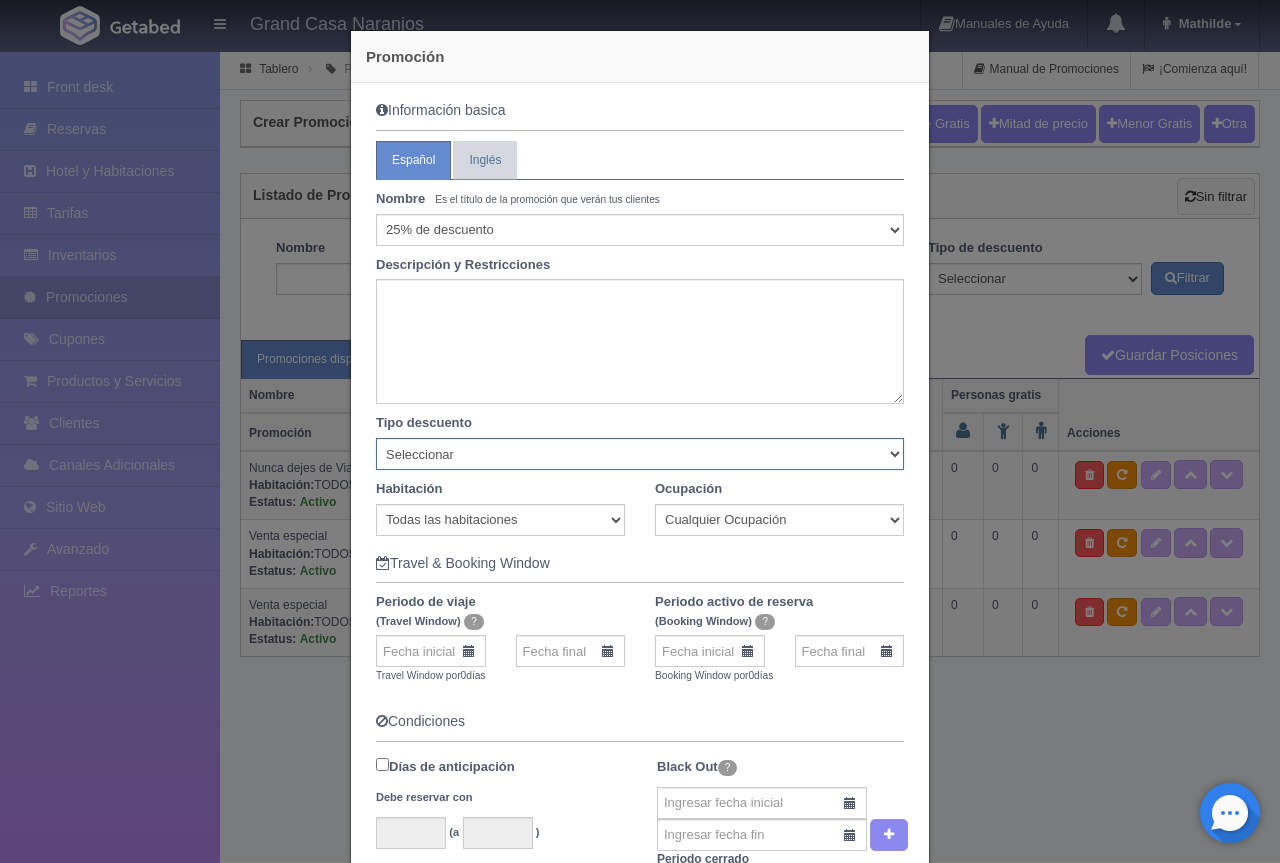 click on "Seleccionar
Noche gratis
Última Noche
General" at bounding box center [640, 454] 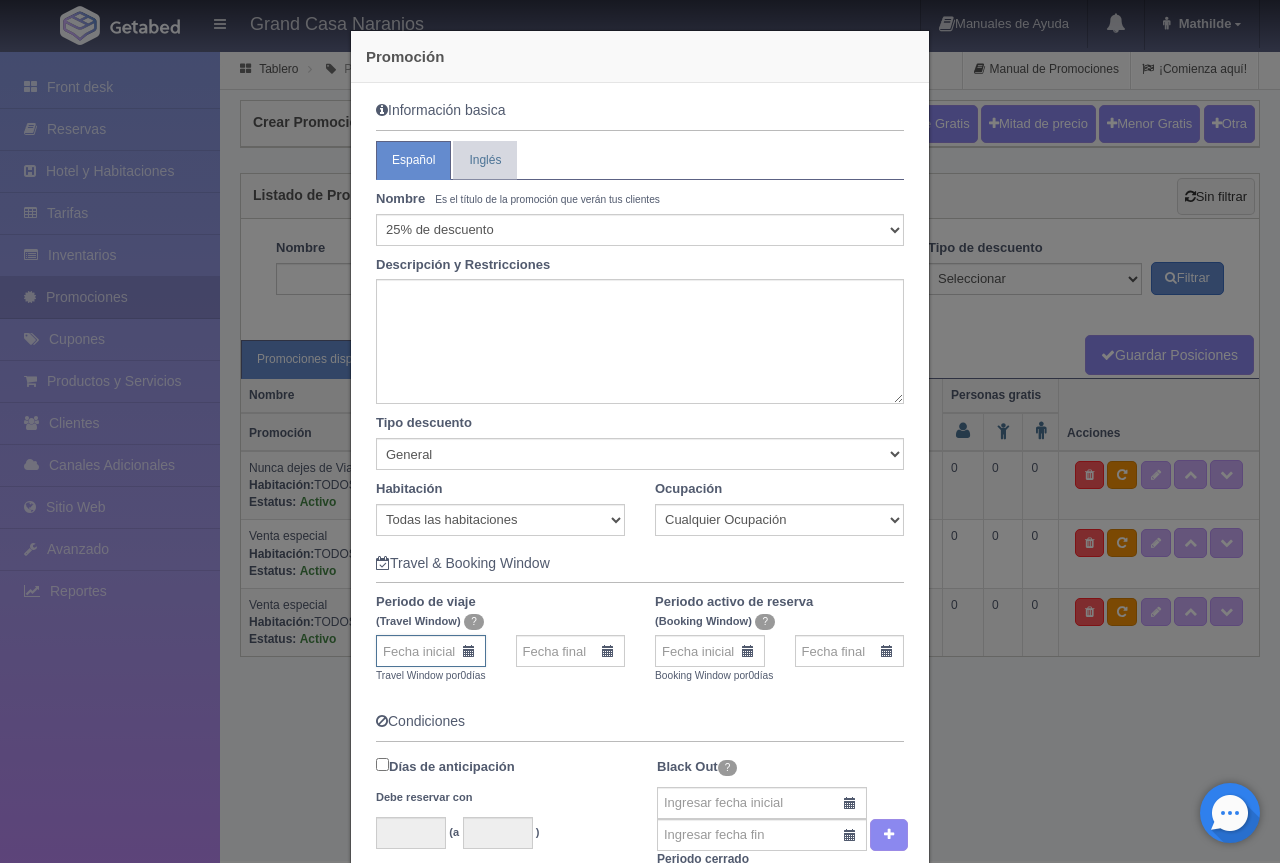 click at bounding box center [431, 651] 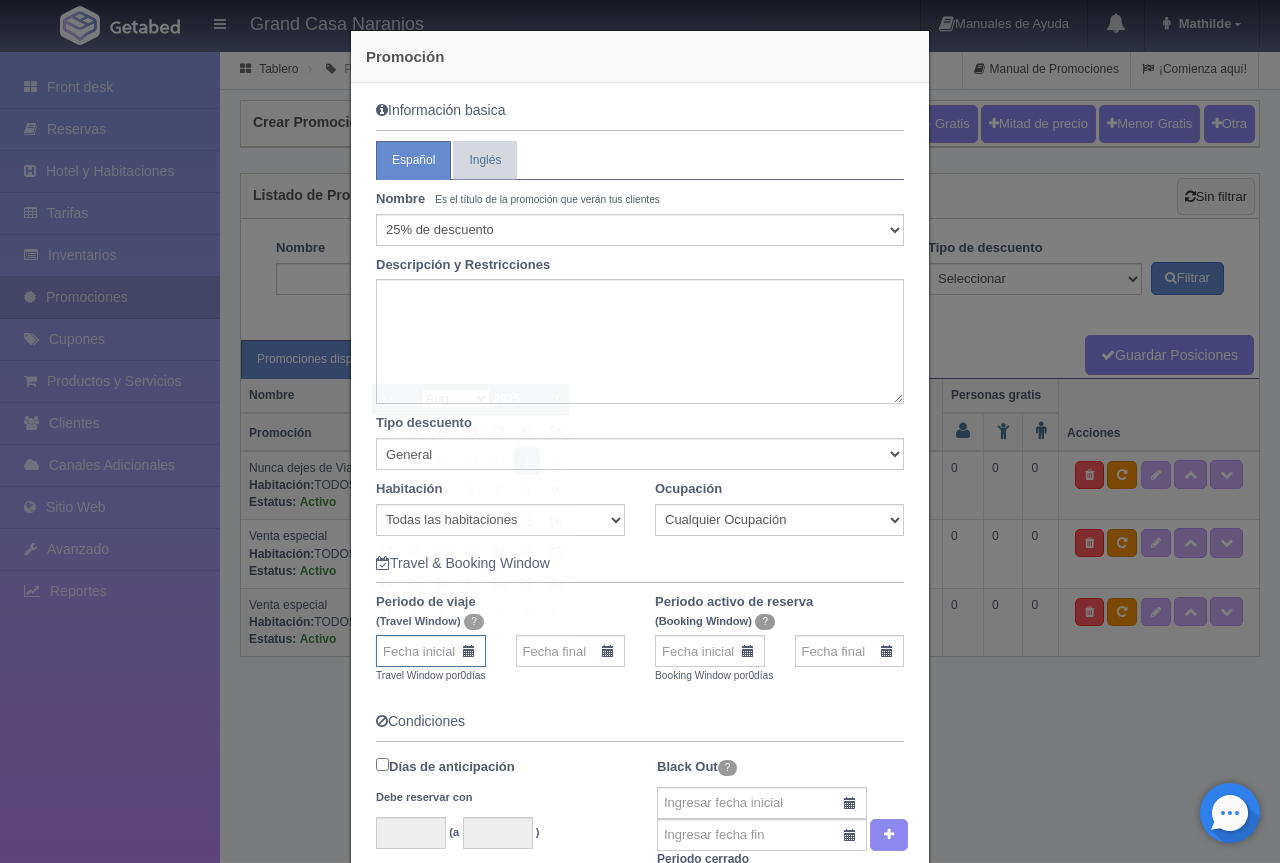scroll, scrollTop: 300, scrollLeft: 0, axis: vertical 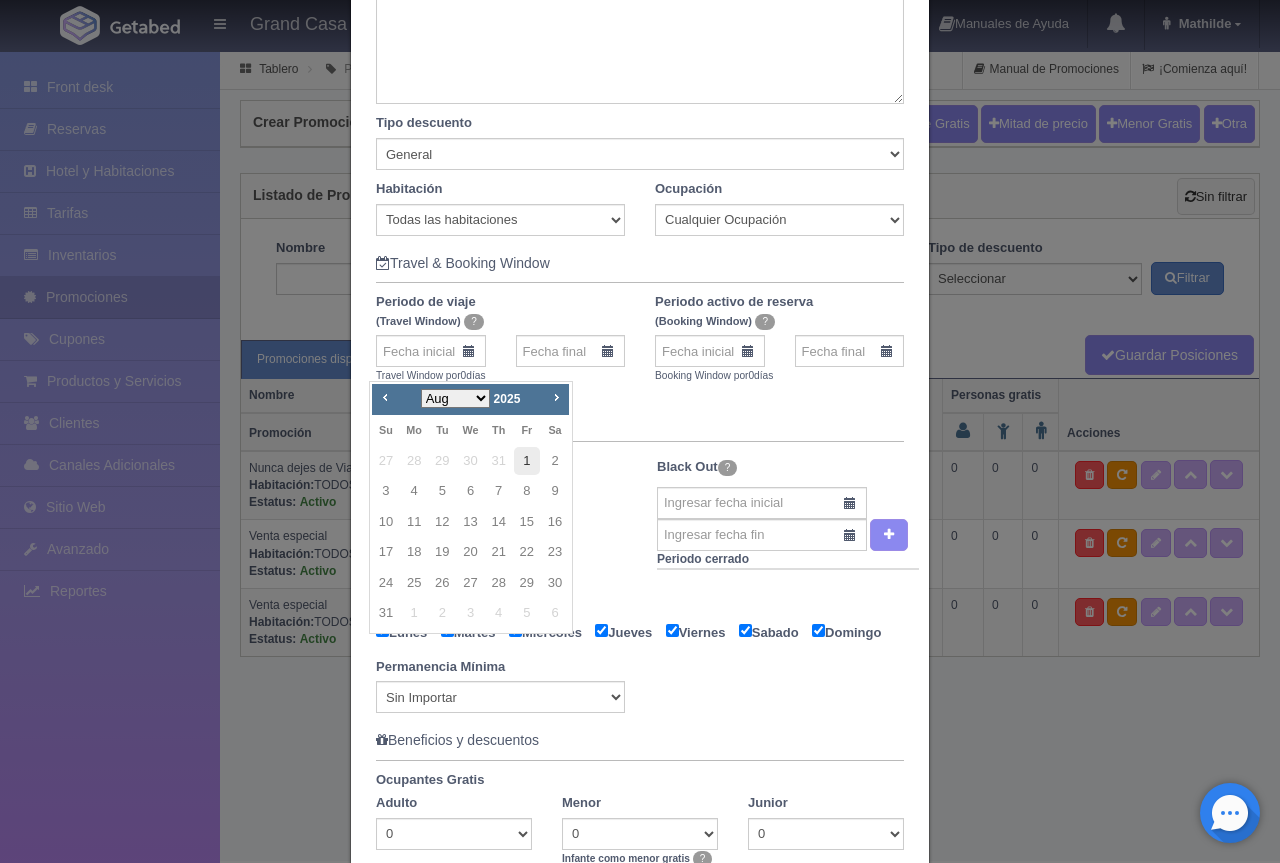 click on "1" at bounding box center (527, 461) 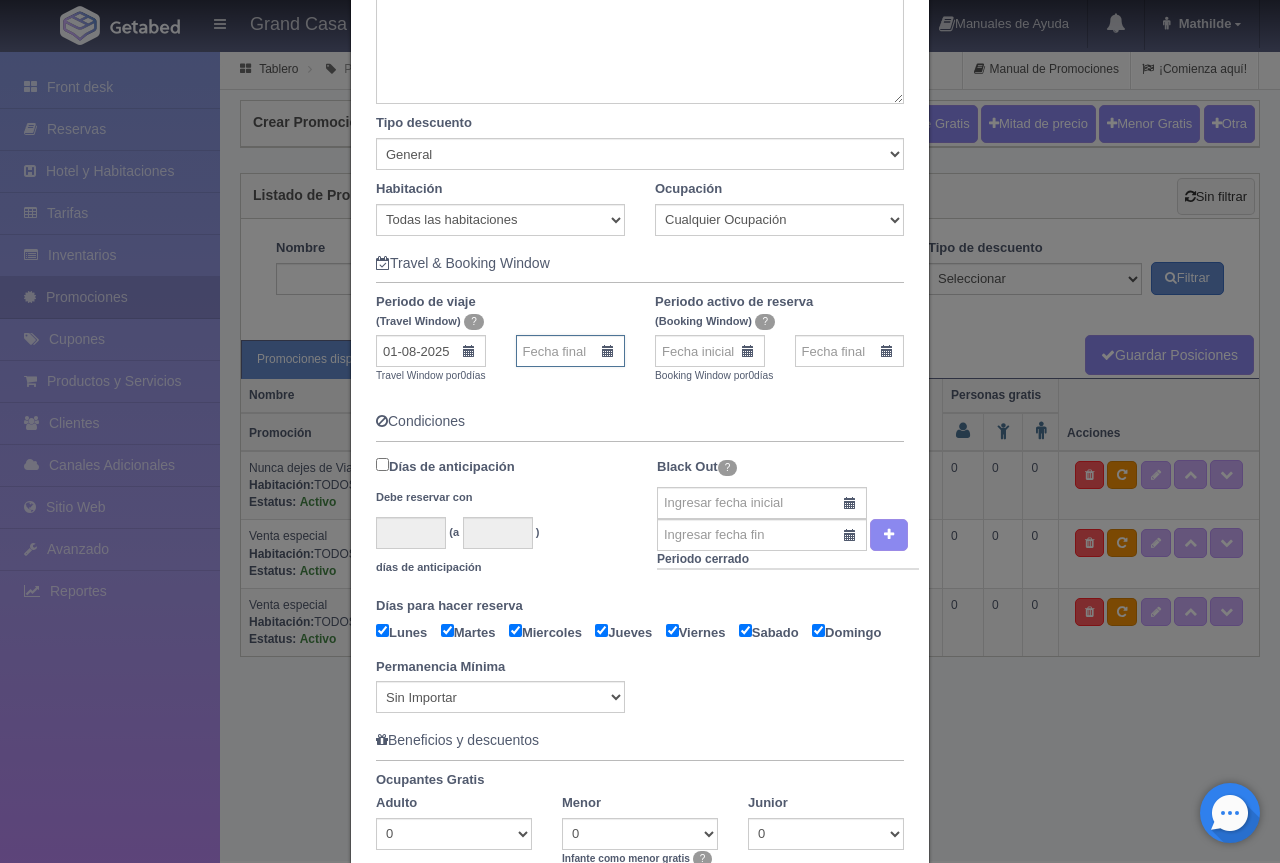 click at bounding box center [571, 351] 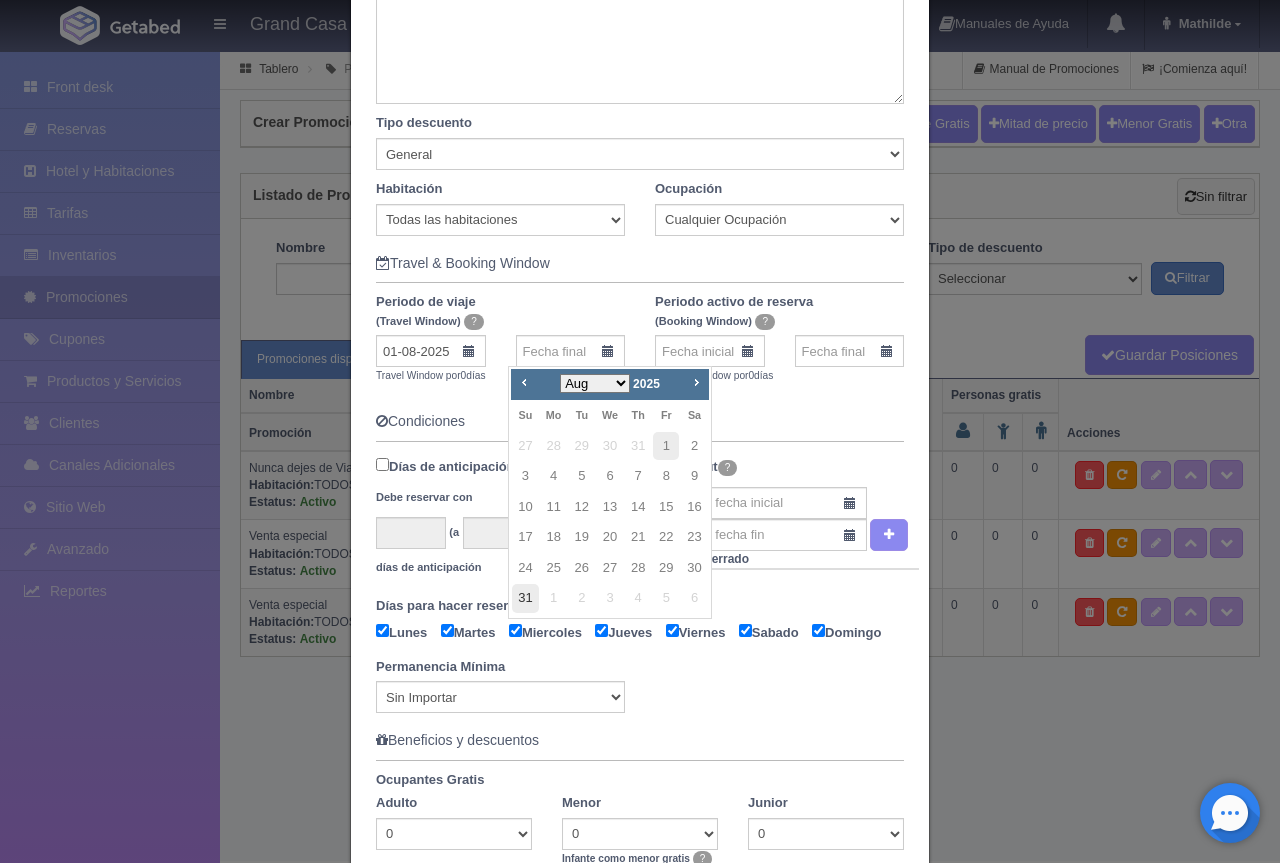 click on "31" at bounding box center (525, 598) 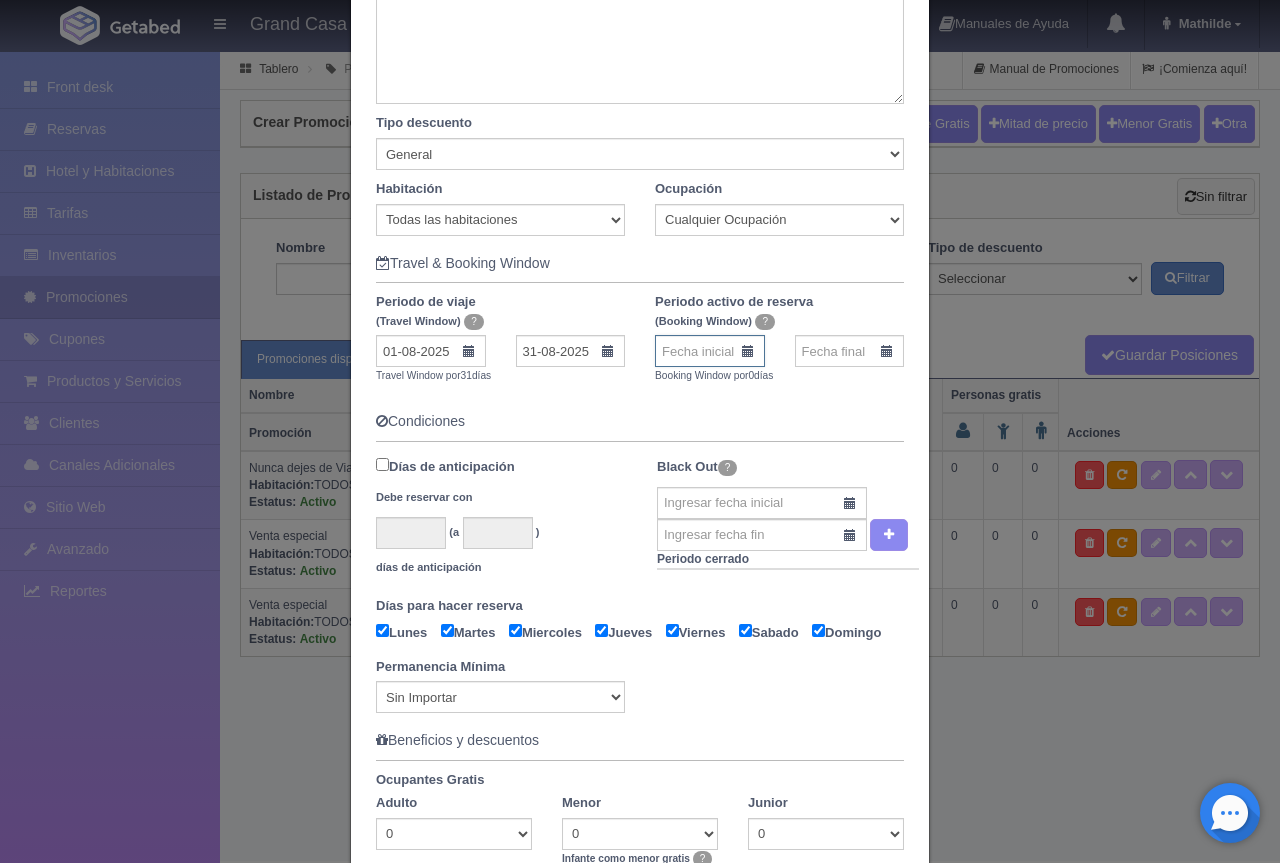 click at bounding box center [710, 351] 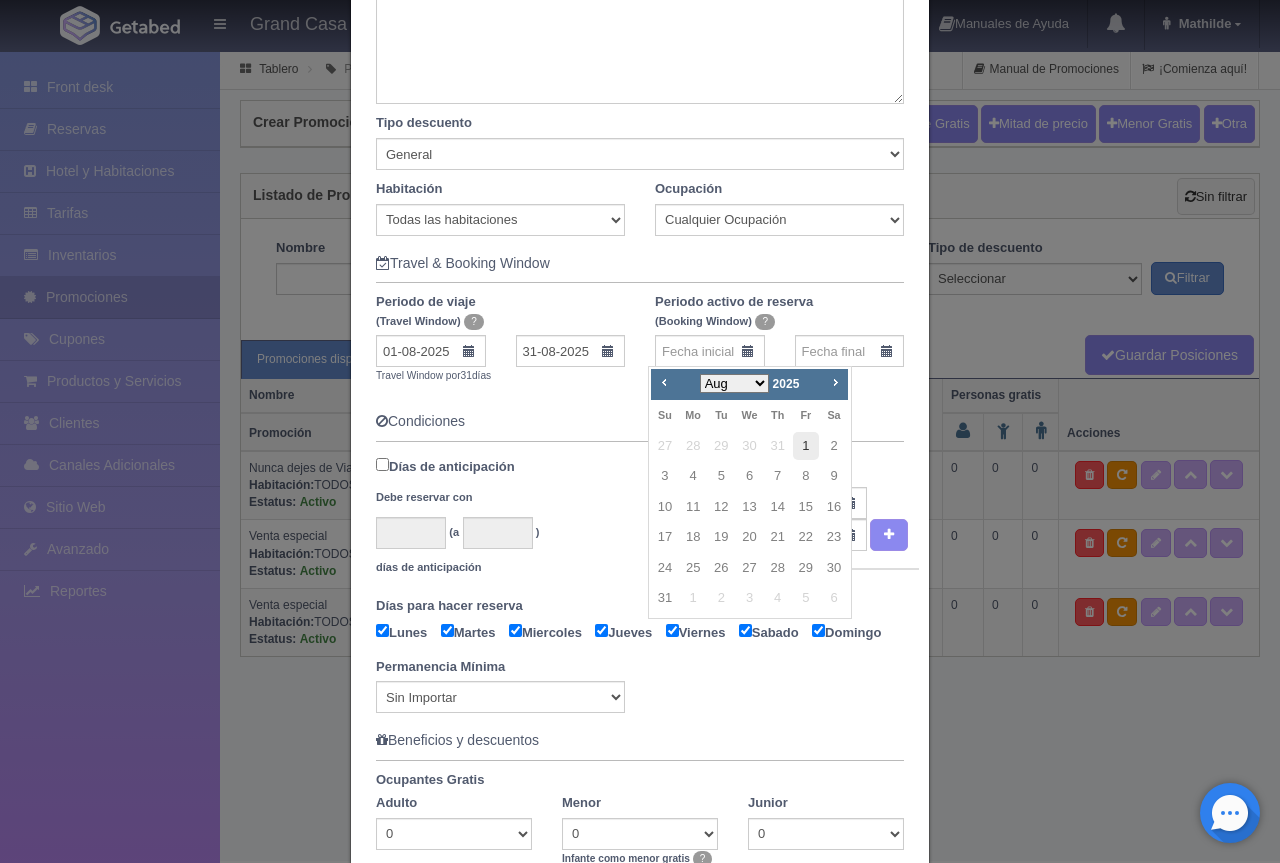 click on "1" at bounding box center [806, 446] 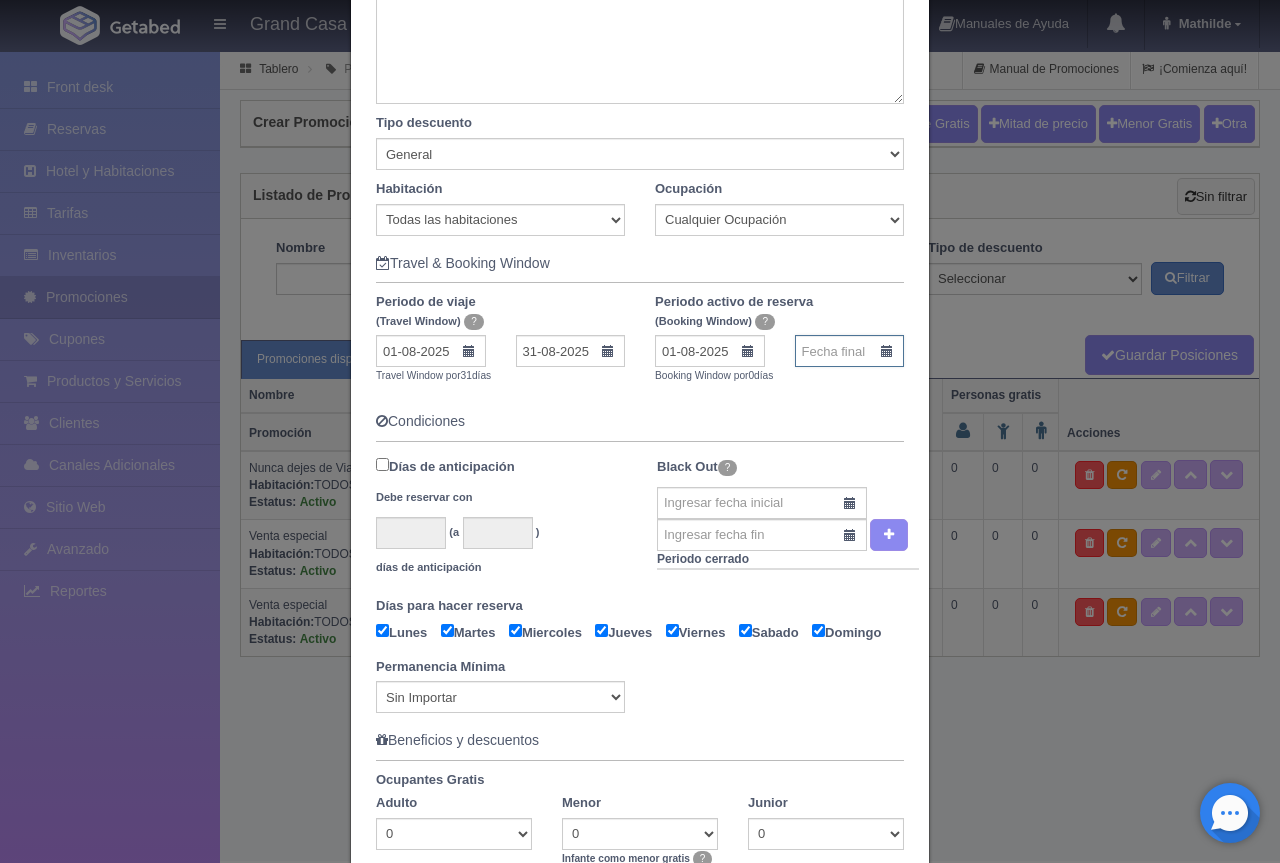 click at bounding box center (850, 351) 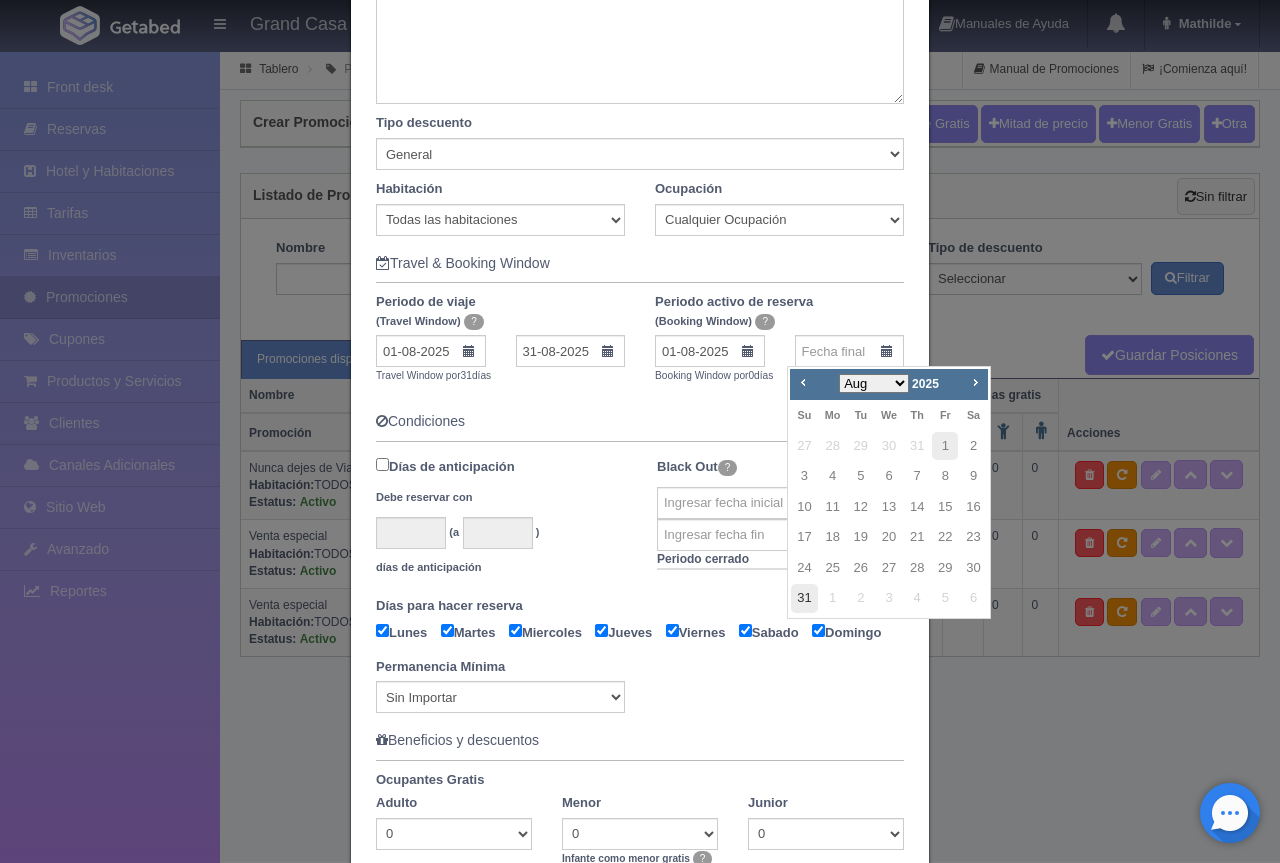 click on "31" at bounding box center [804, 598] 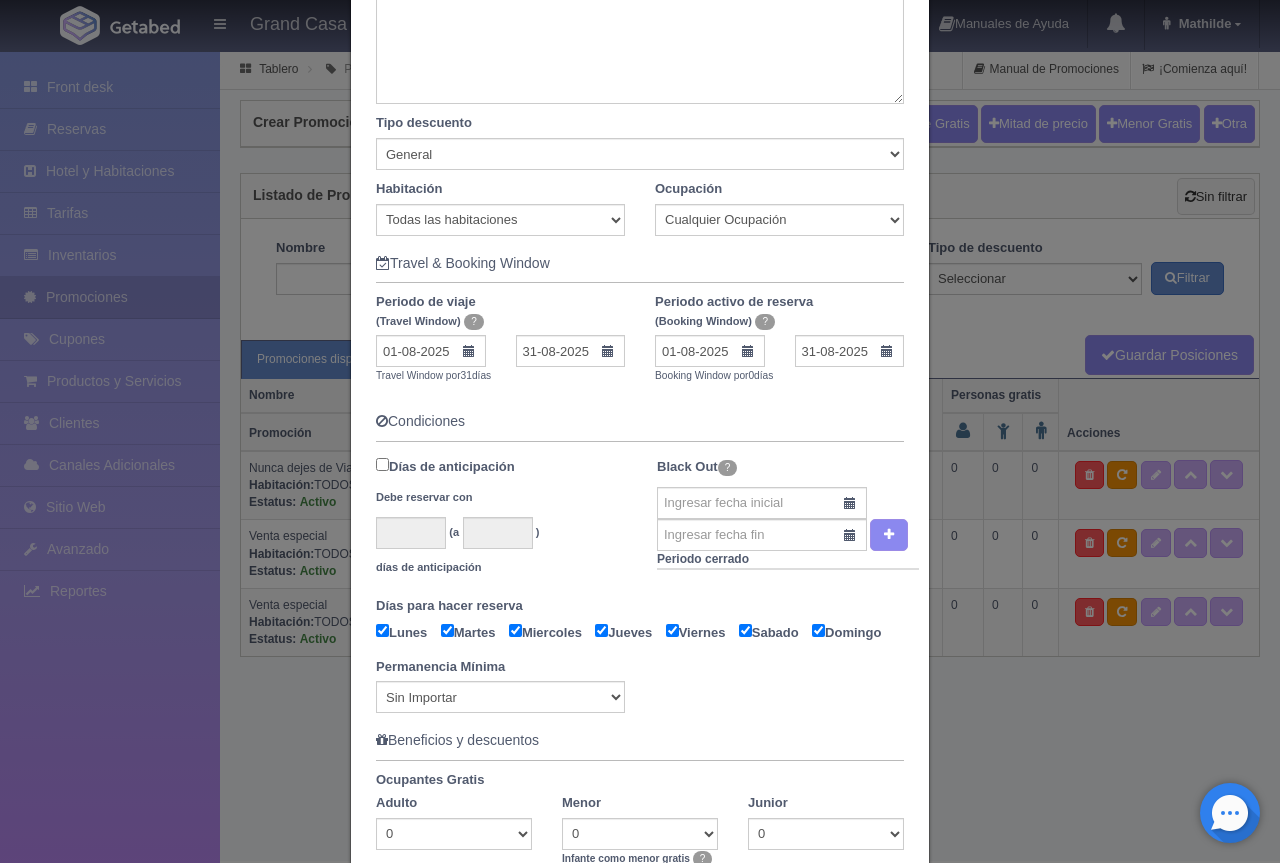 scroll, scrollTop: 756, scrollLeft: 0, axis: vertical 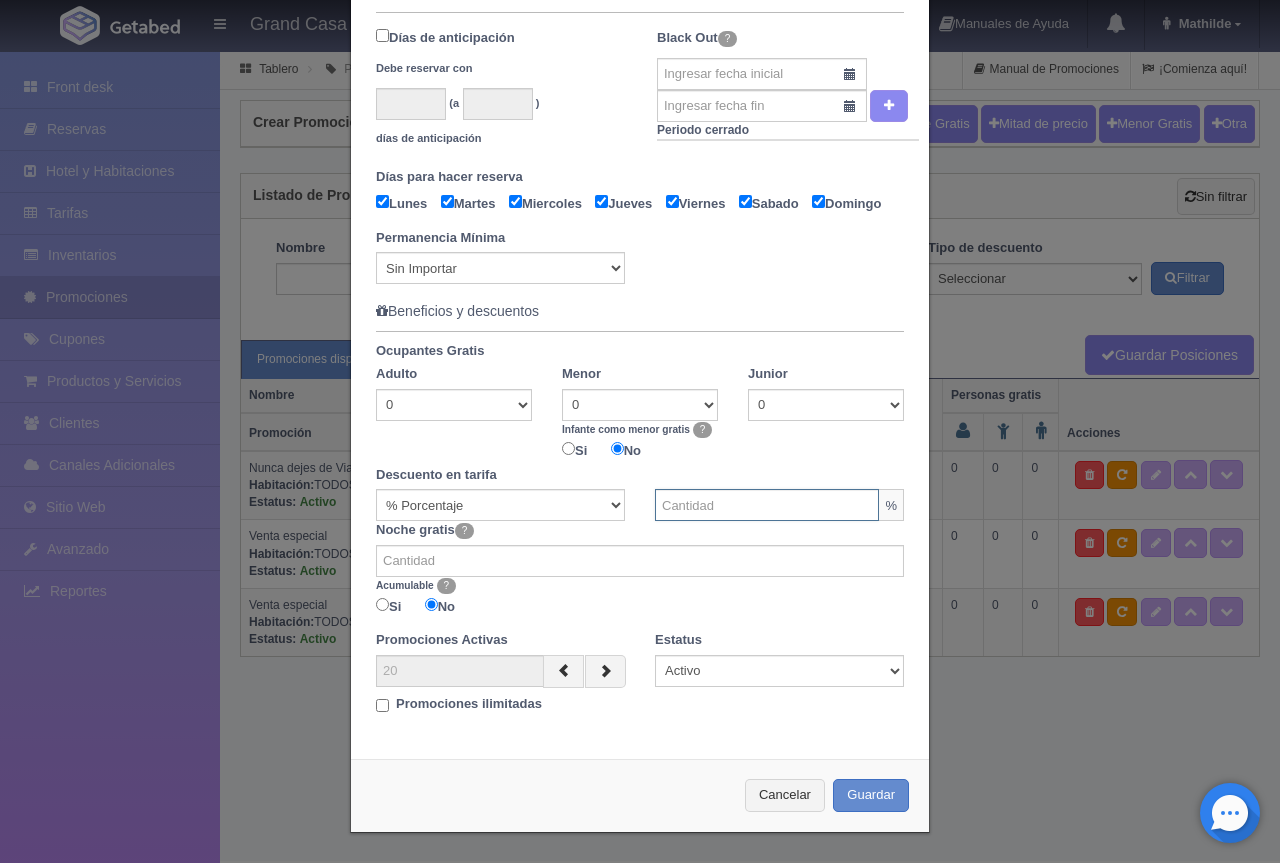 click at bounding box center [767, 505] 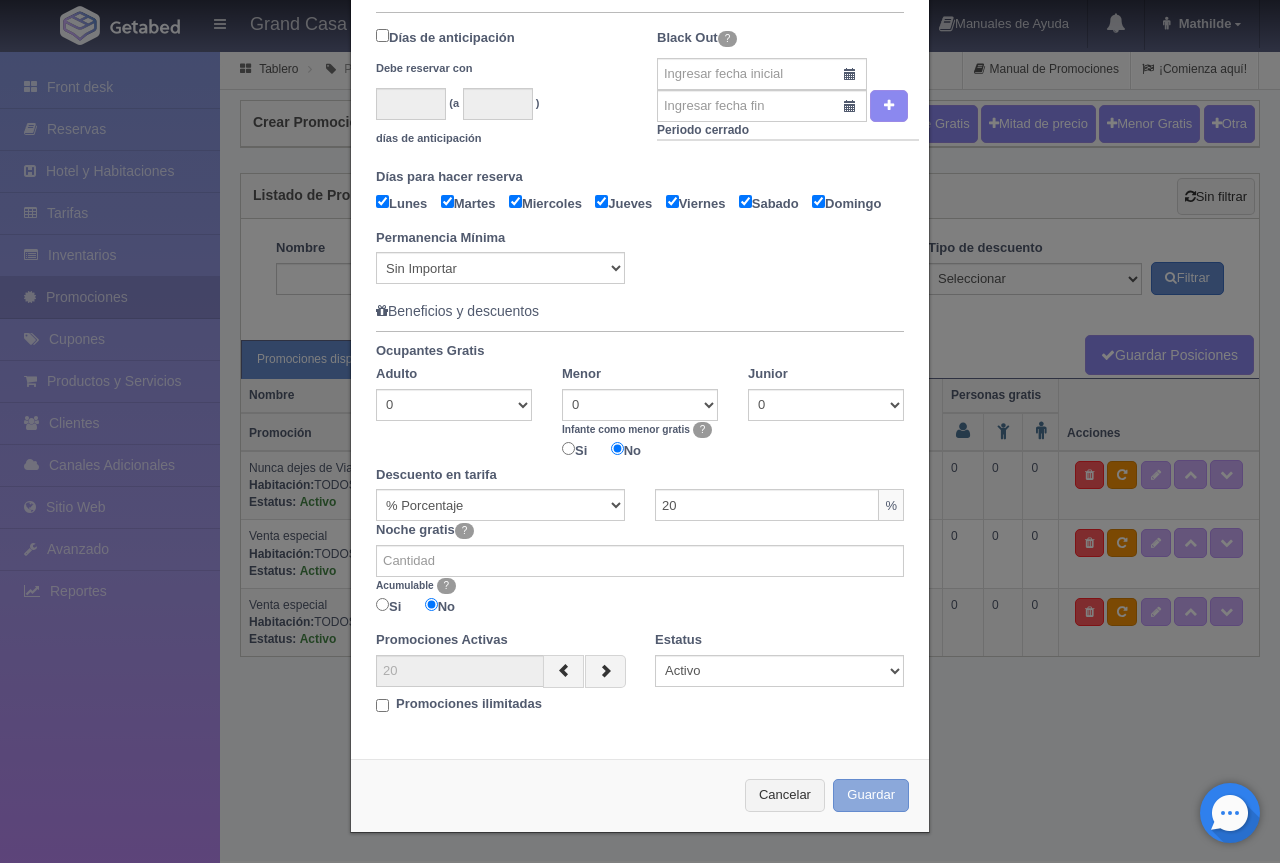 click on "Guardar" at bounding box center (871, 795) 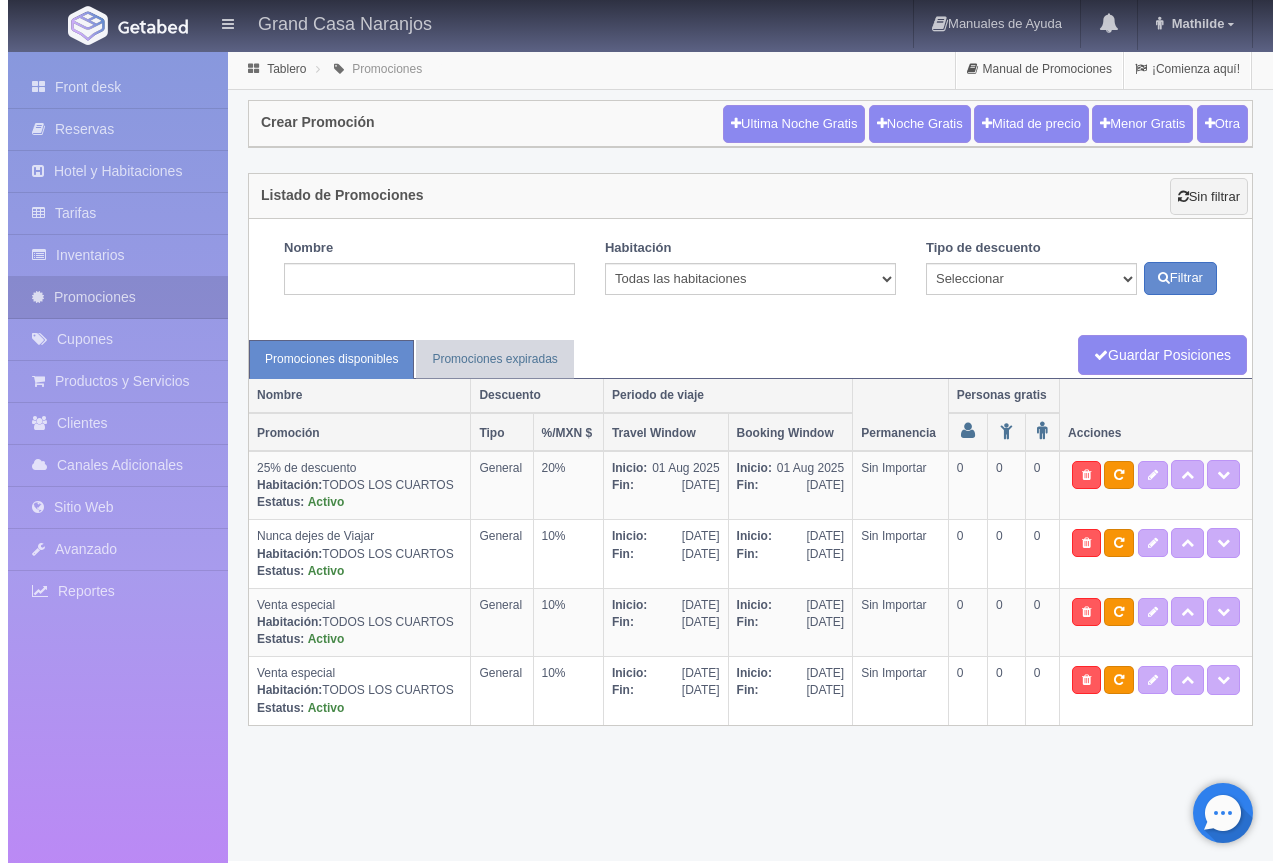 scroll, scrollTop: 0, scrollLeft: 0, axis: both 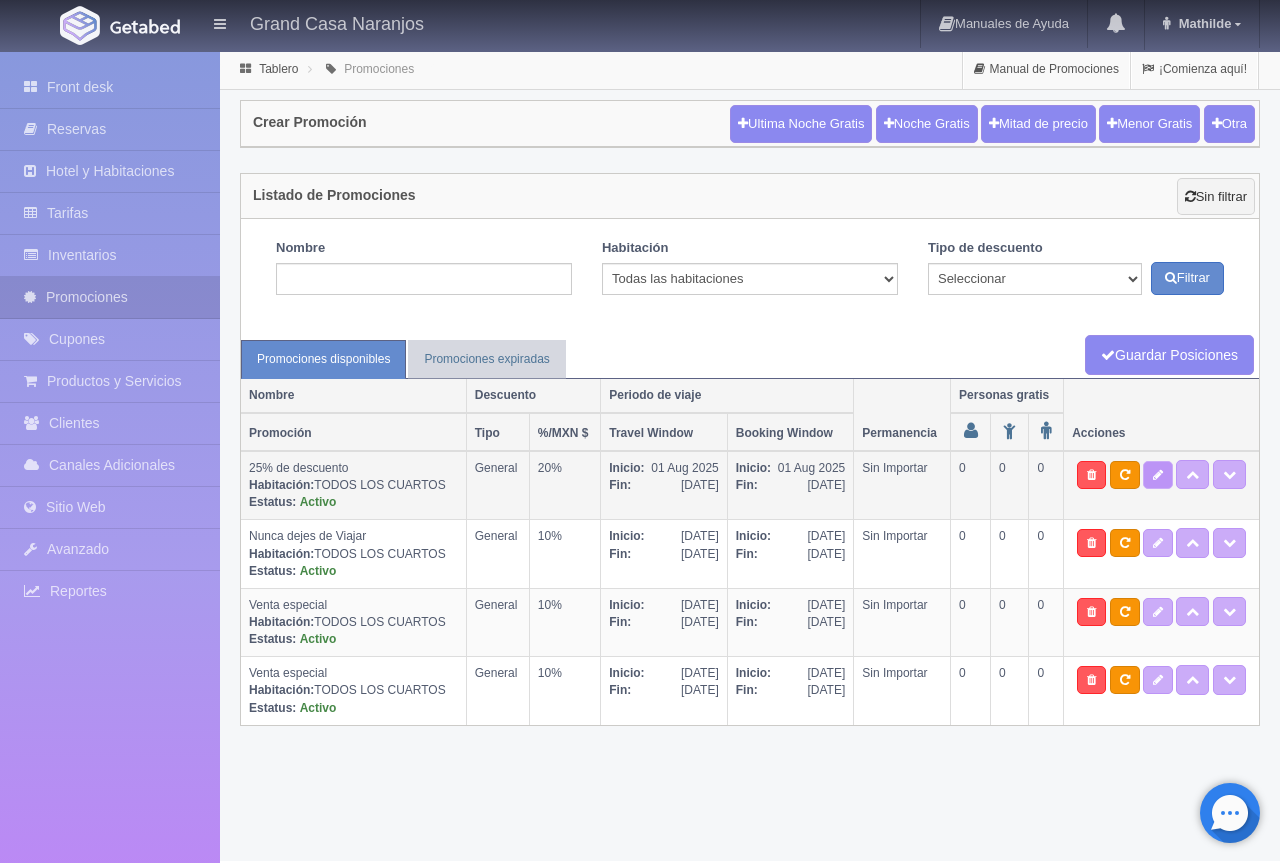 click at bounding box center (1158, 475) 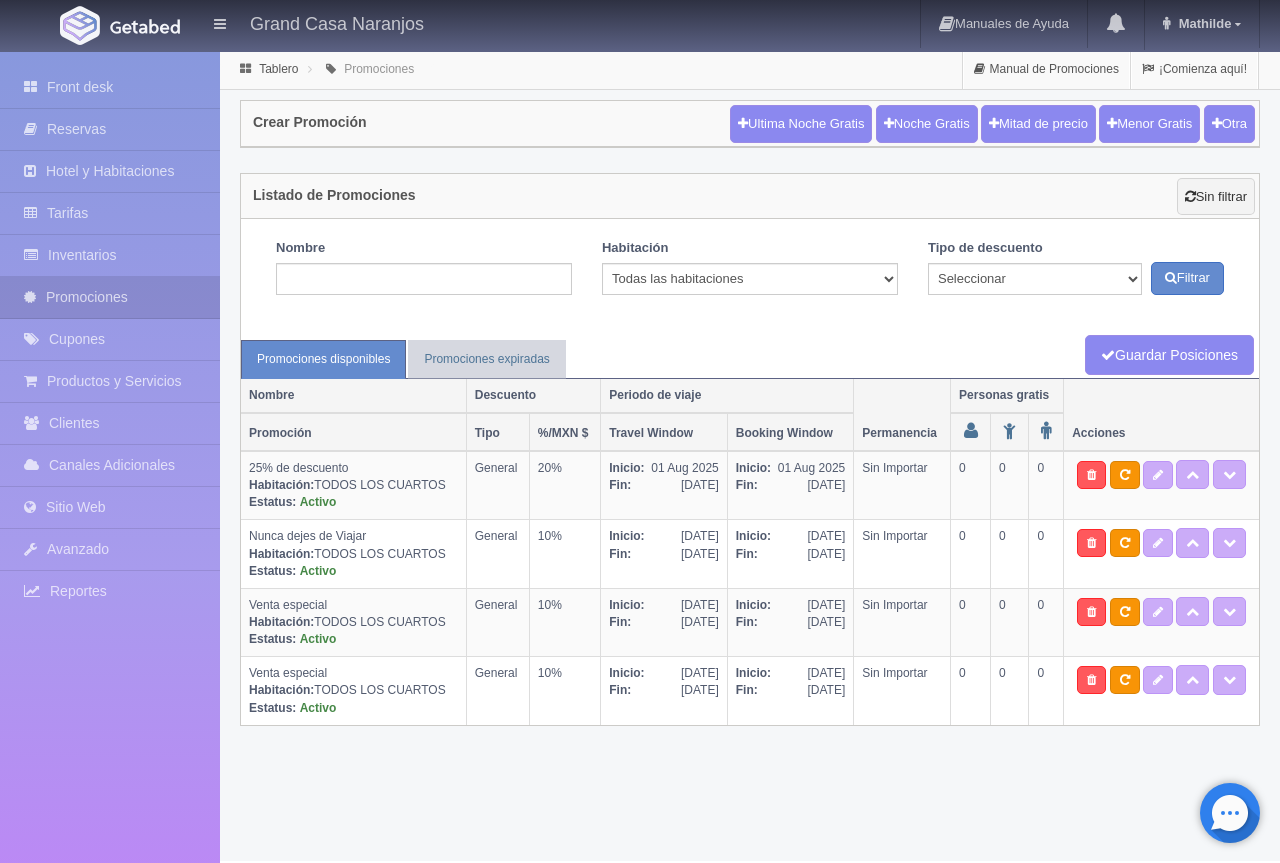 select on "25% de descuento" 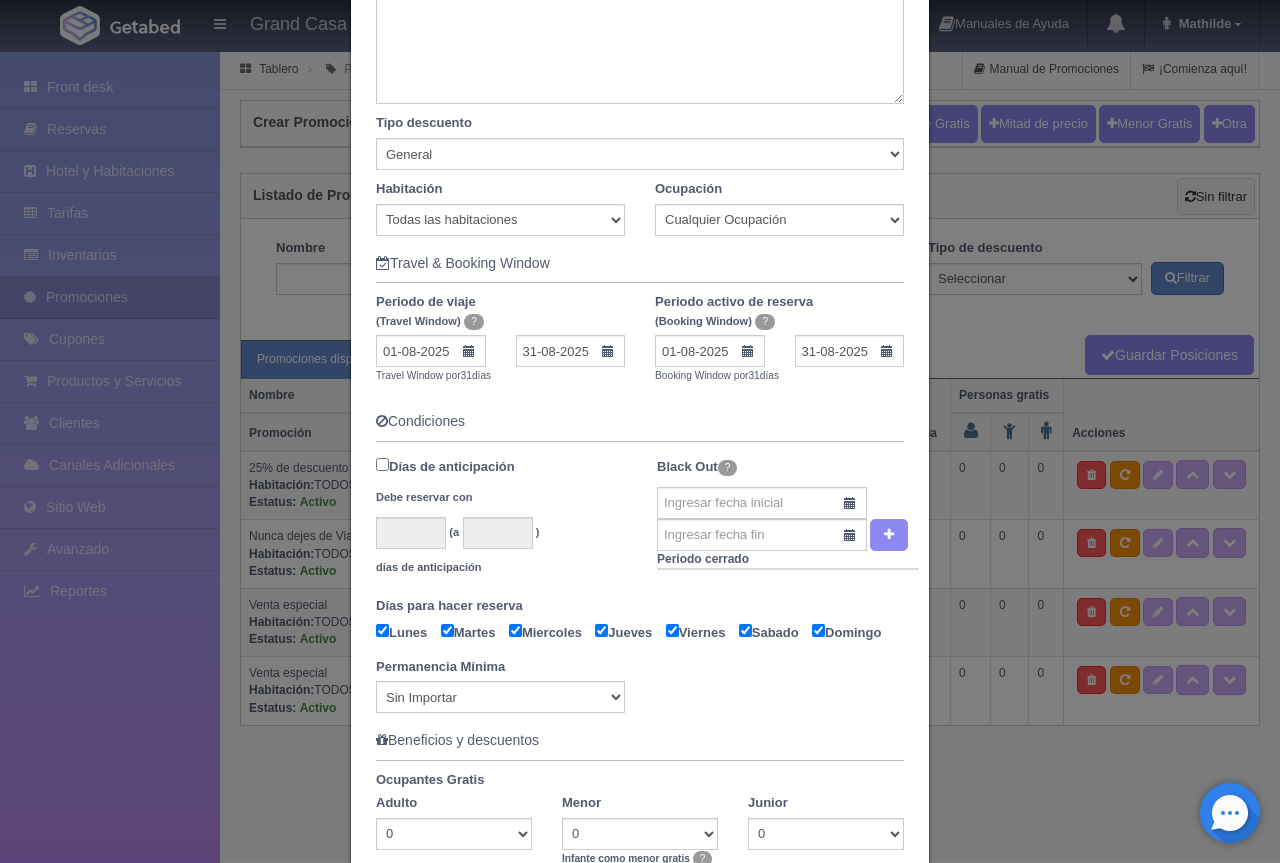 scroll, scrollTop: 700, scrollLeft: 0, axis: vertical 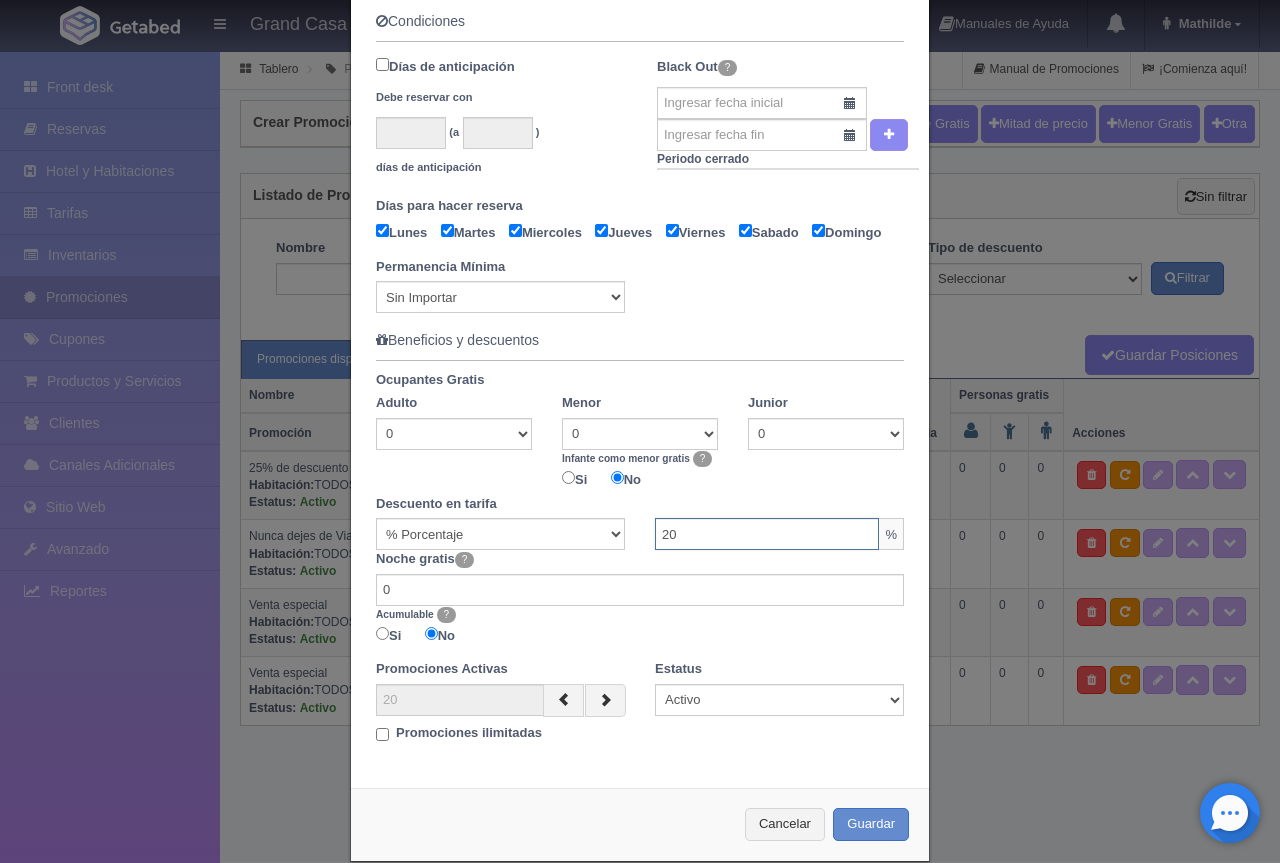 click on "20" at bounding box center (767, 534) 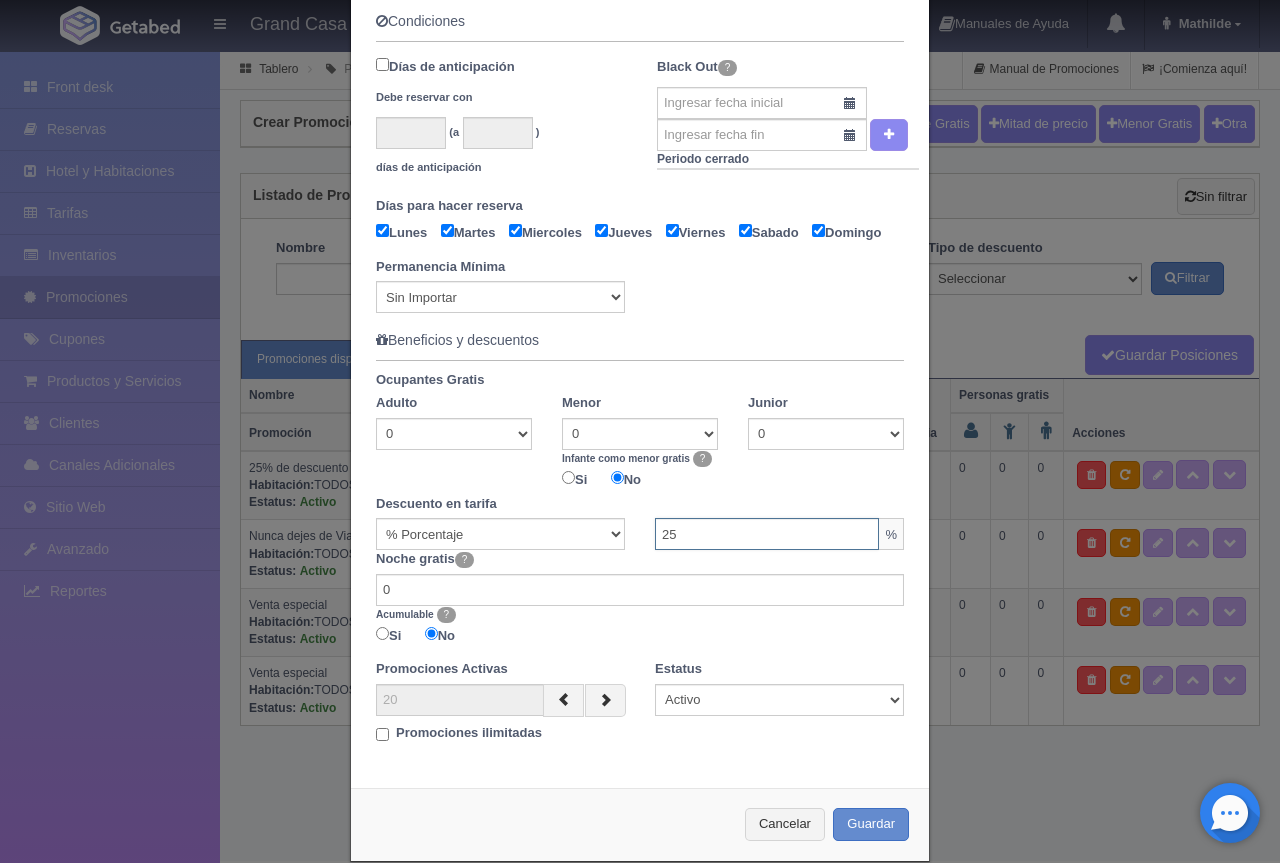 scroll, scrollTop: 756, scrollLeft: 0, axis: vertical 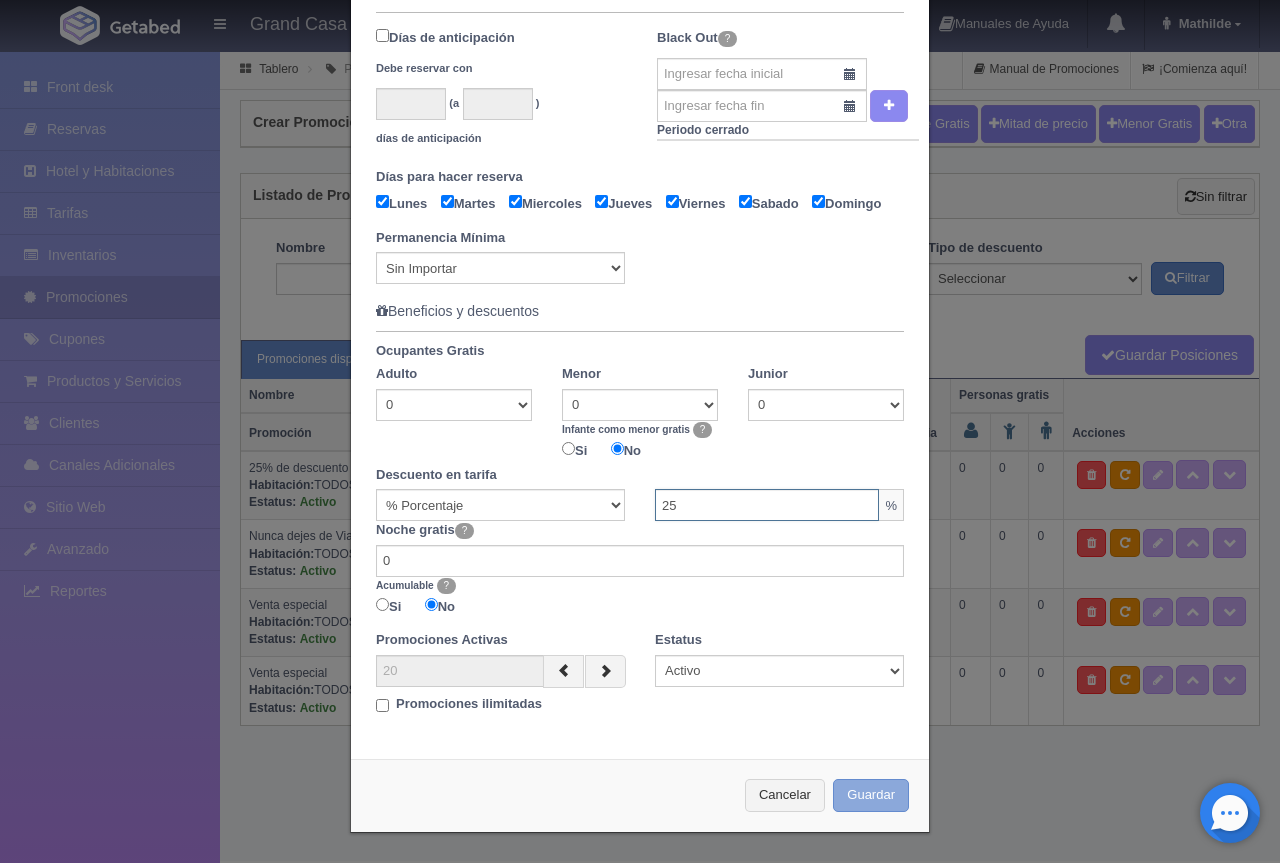 type on "25" 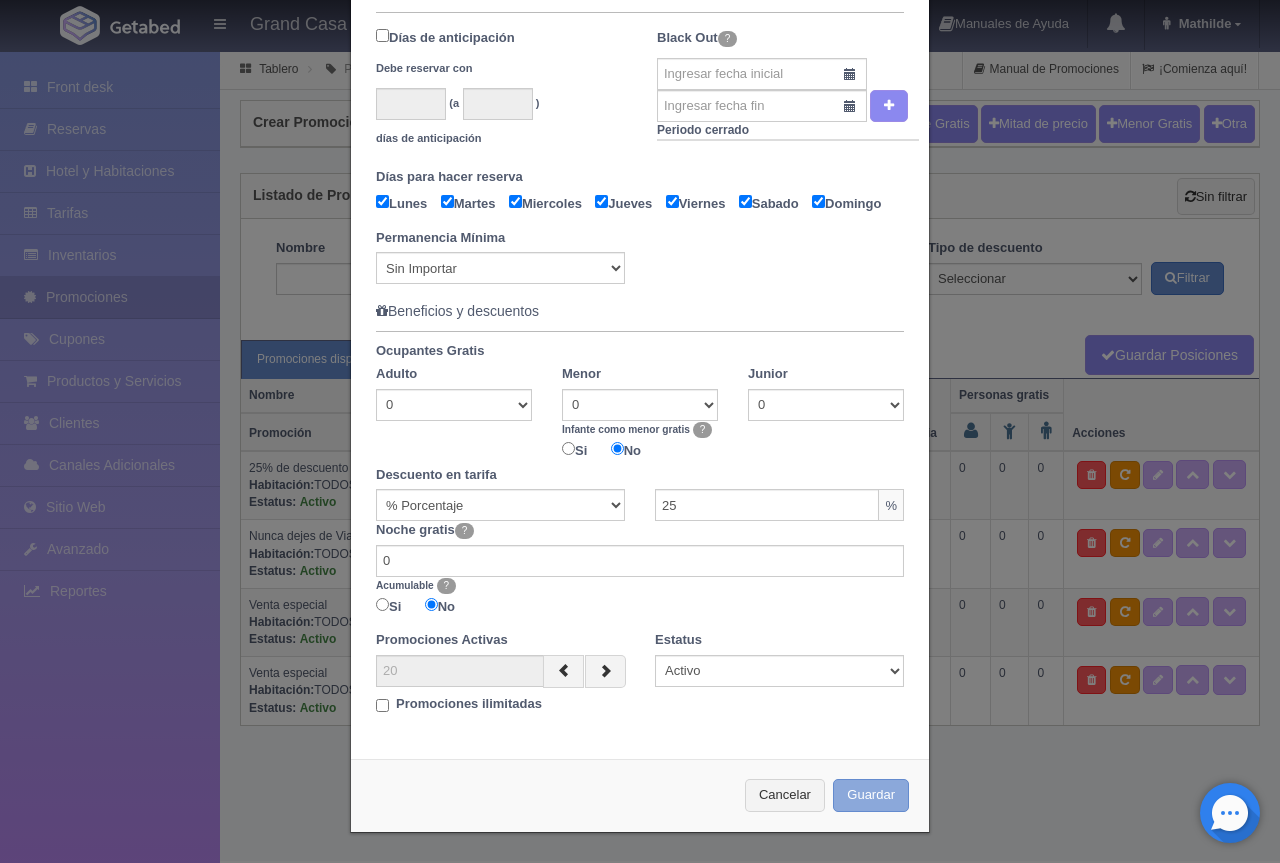 click on "Guardar" at bounding box center (871, 795) 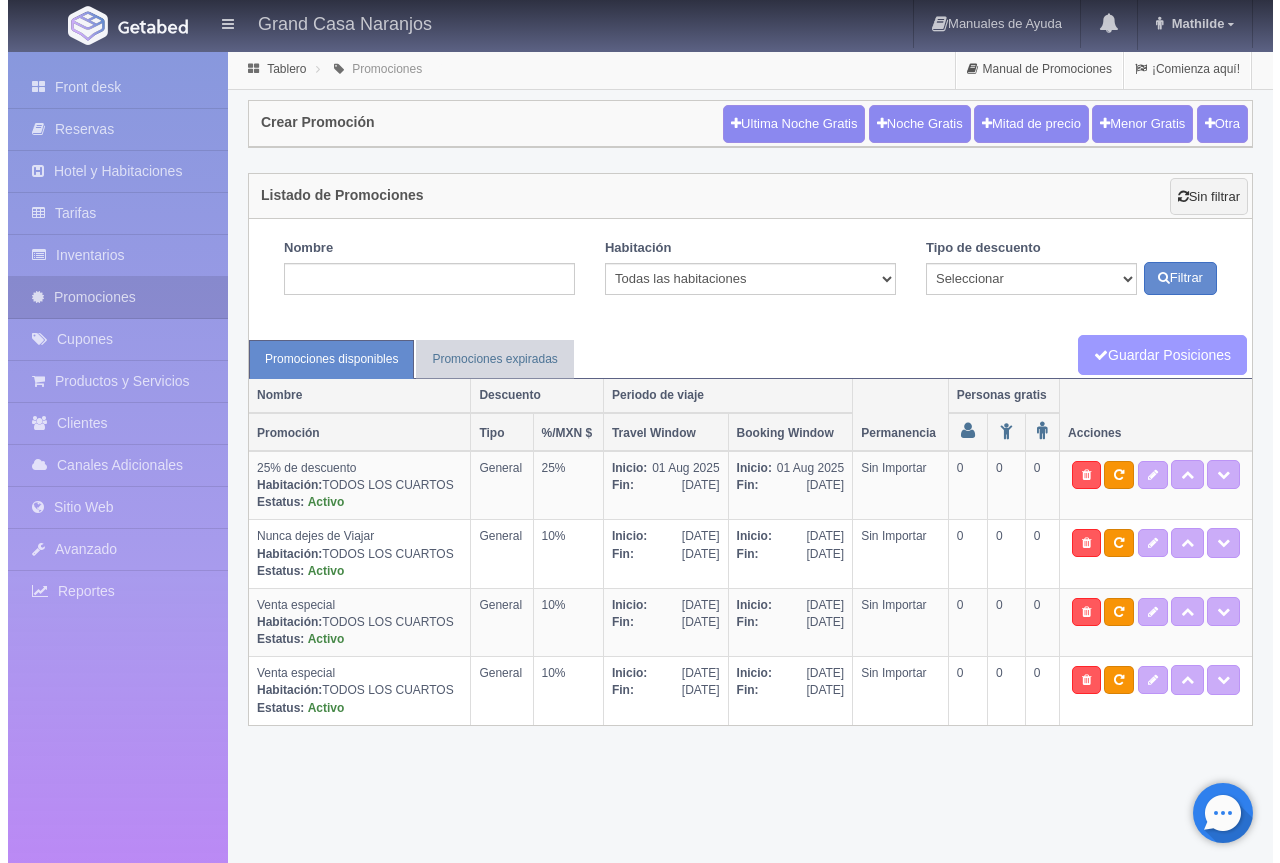 scroll, scrollTop: 0, scrollLeft: 0, axis: both 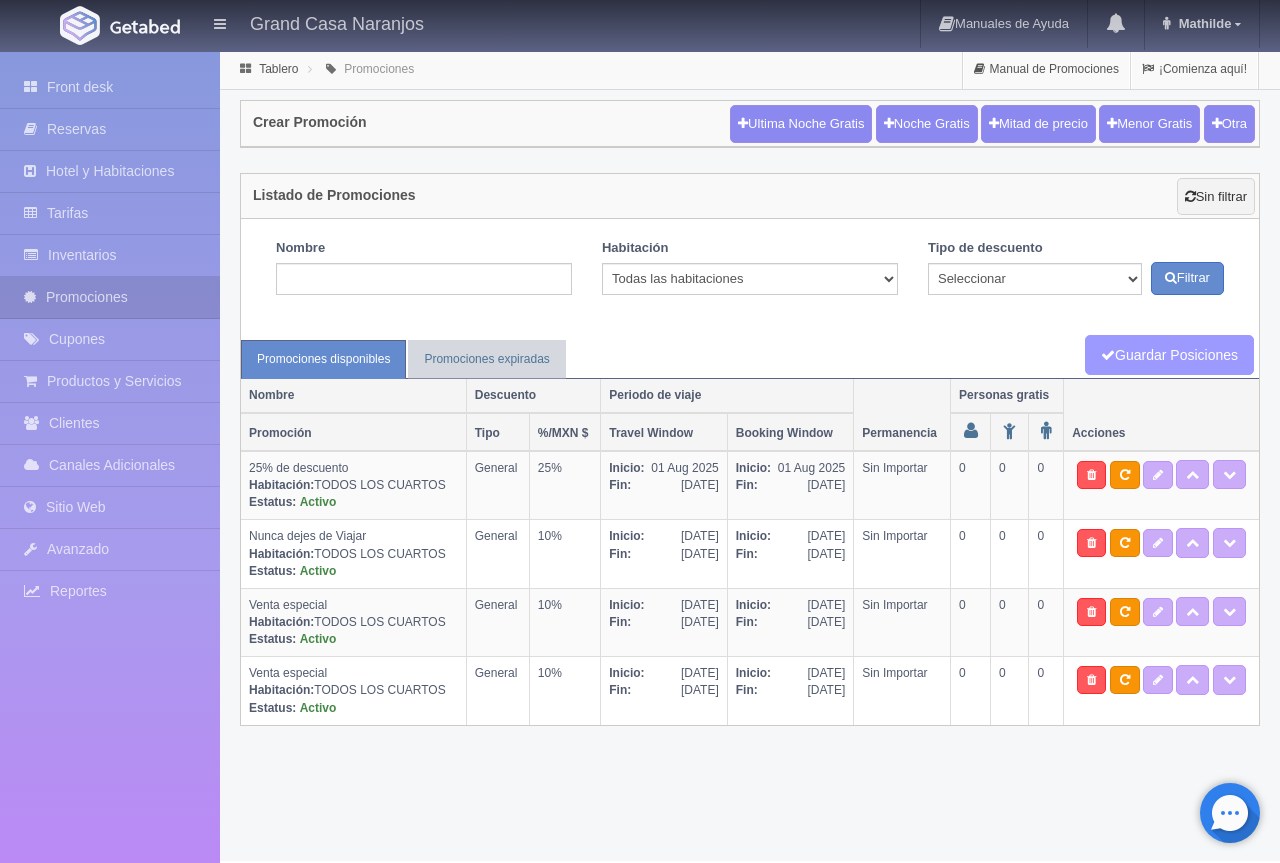 click on "Guardar Posiciones" at bounding box center (1169, 355) 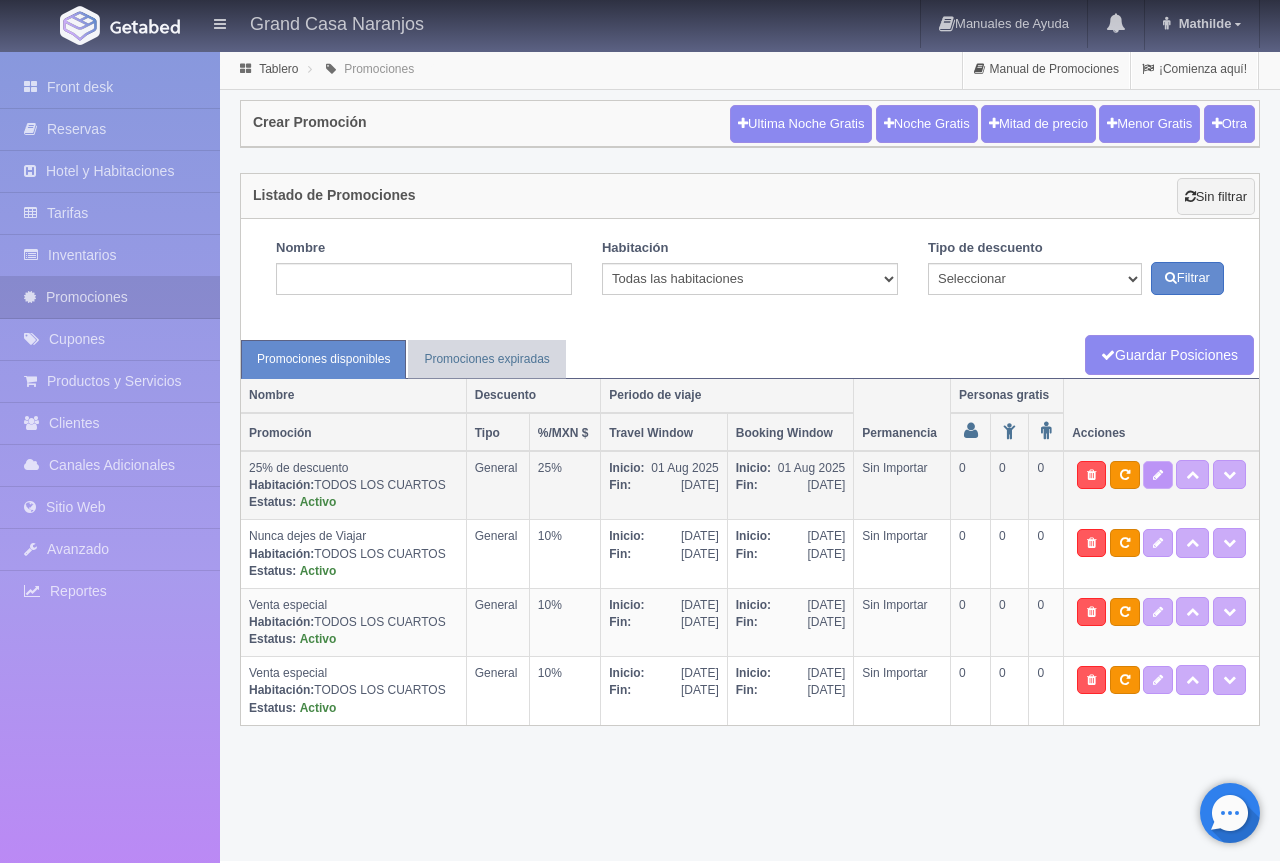 click at bounding box center (1158, 475) 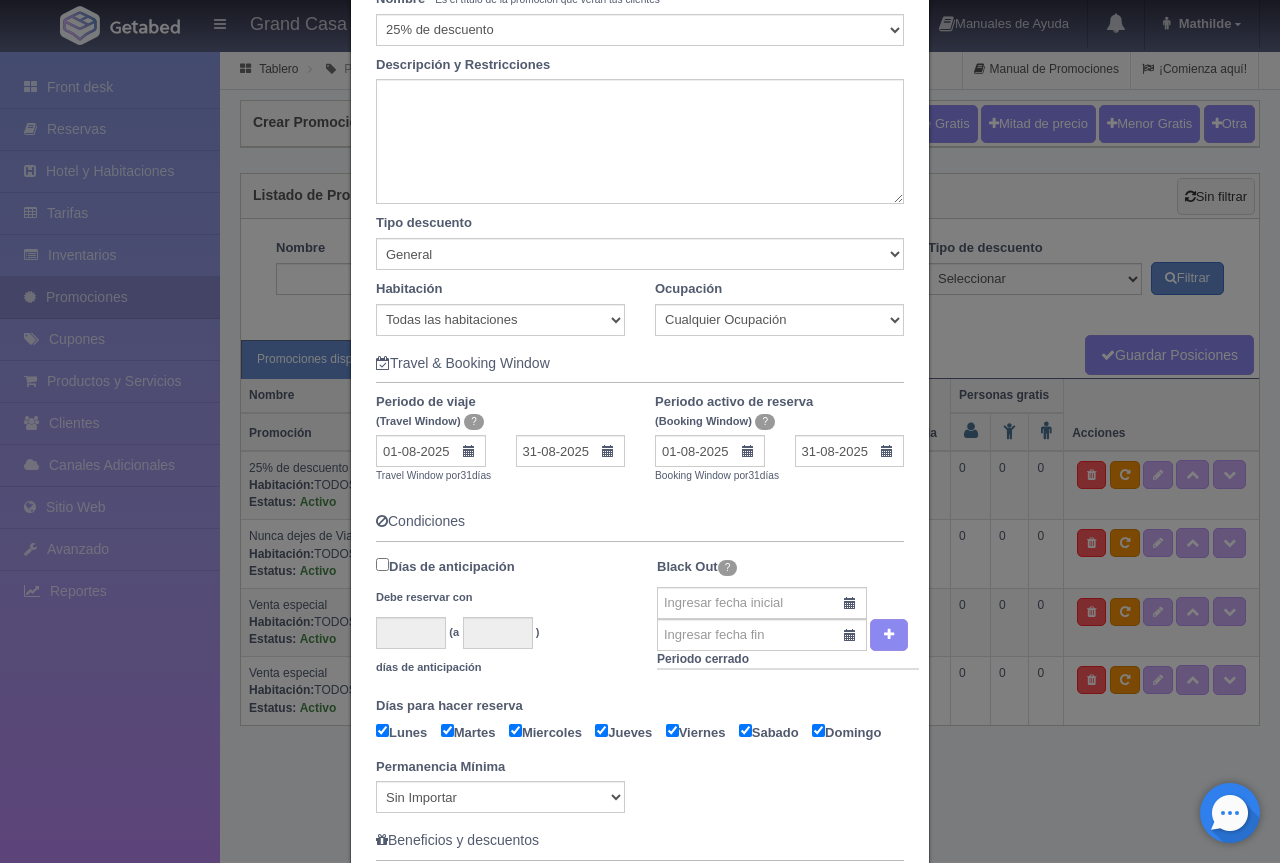 scroll, scrollTop: 700, scrollLeft: 0, axis: vertical 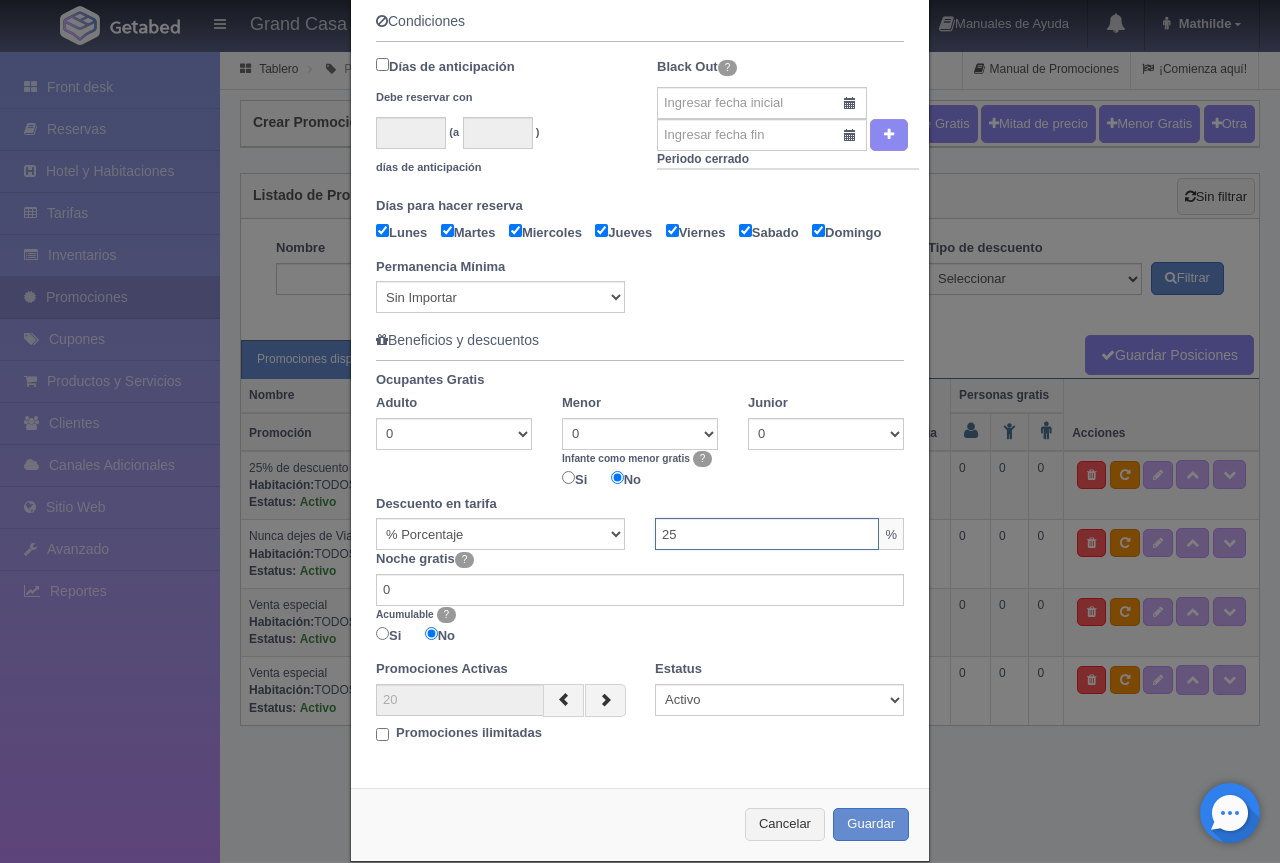 drag, startPoint x: 674, startPoint y: 566, endPoint x: 567, endPoint y: 500, distance: 125.71794 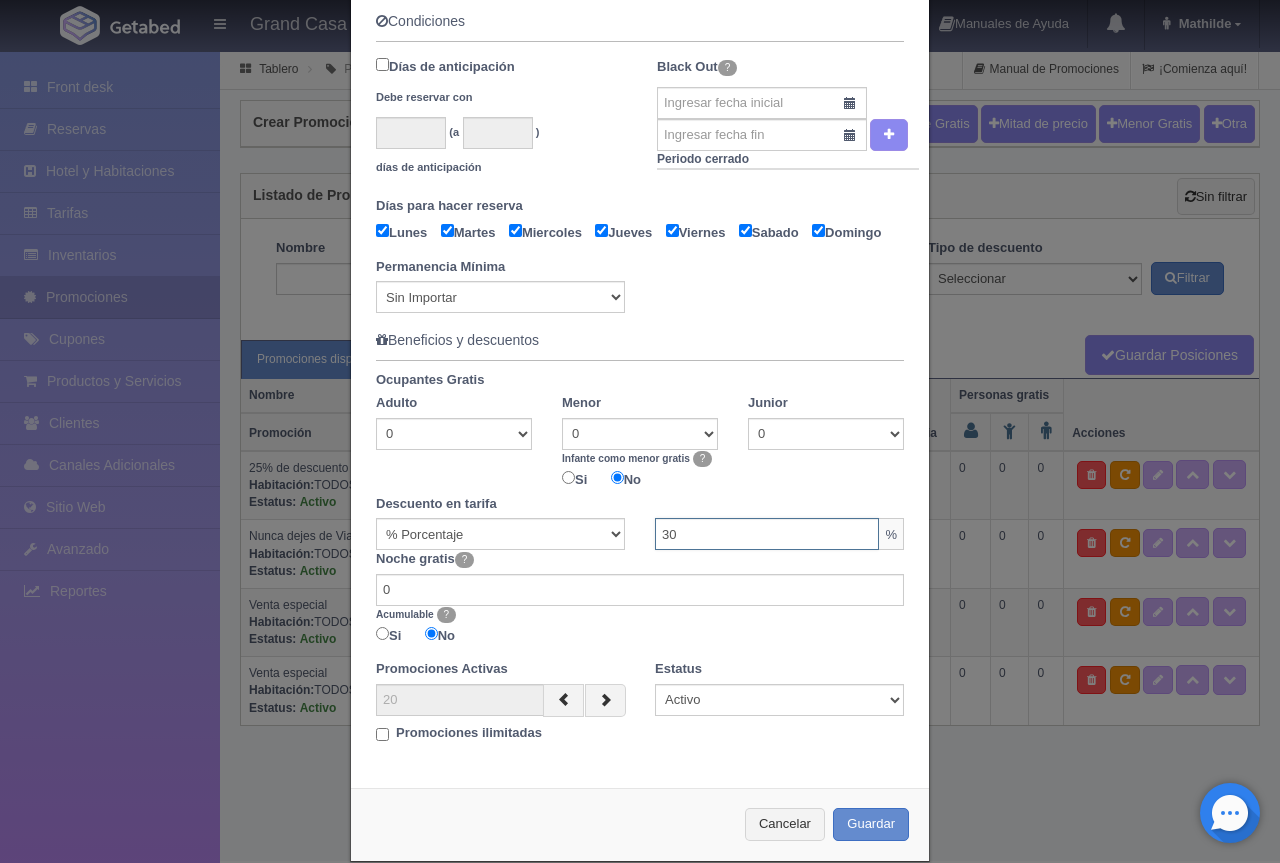 scroll, scrollTop: 756, scrollLeft: 0, axis: vertical 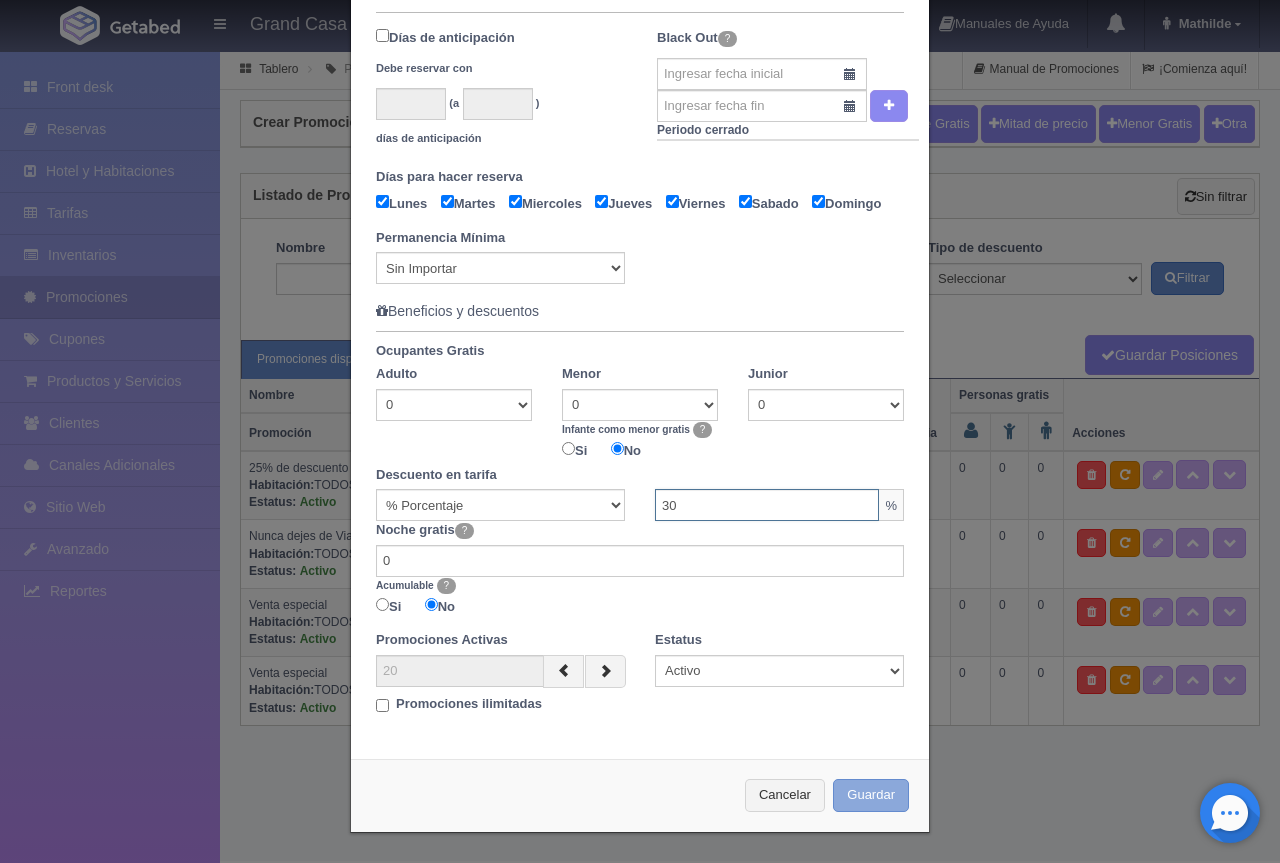 type on "30" 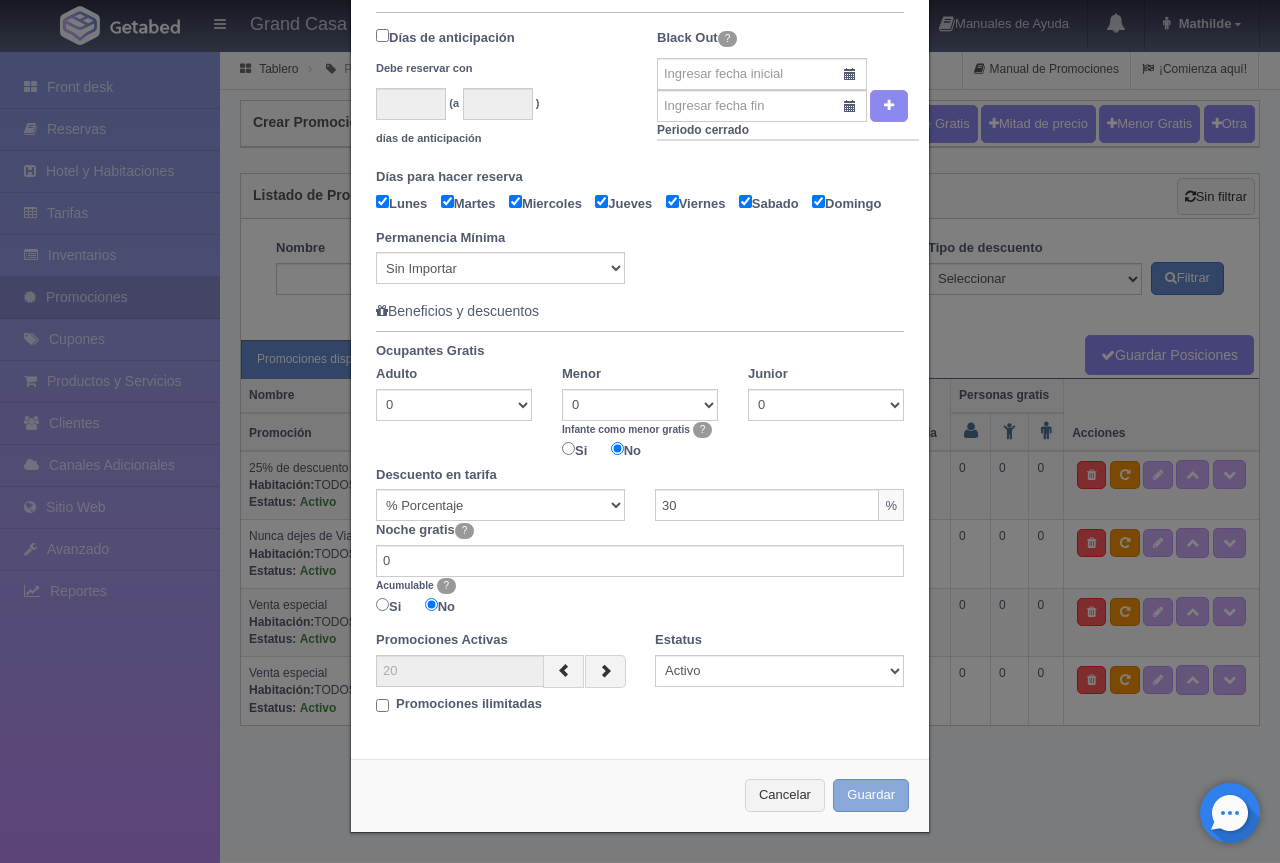 click on "Guardar" at bounding box center [871, 795] 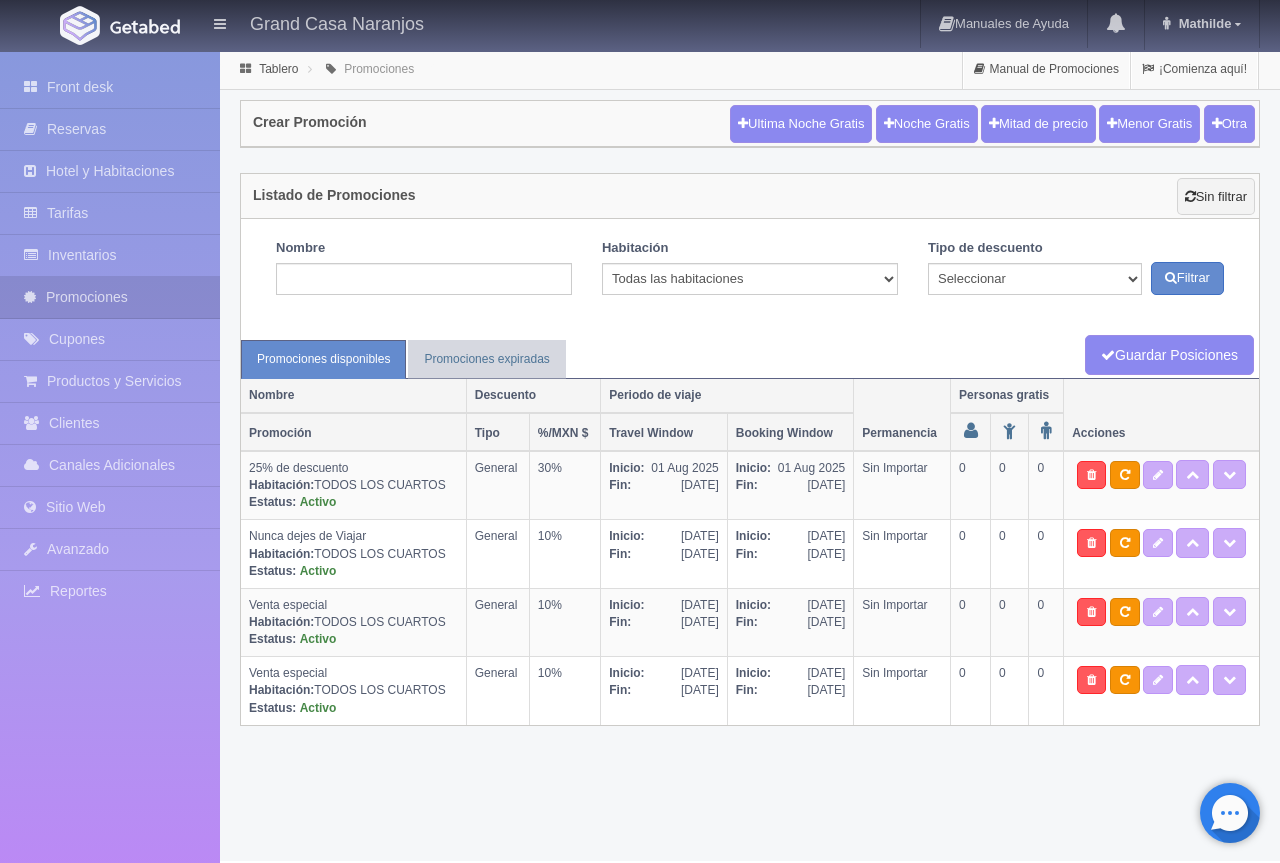 scroll, scrollTop: 0, scrollLeft: 0, axis: both 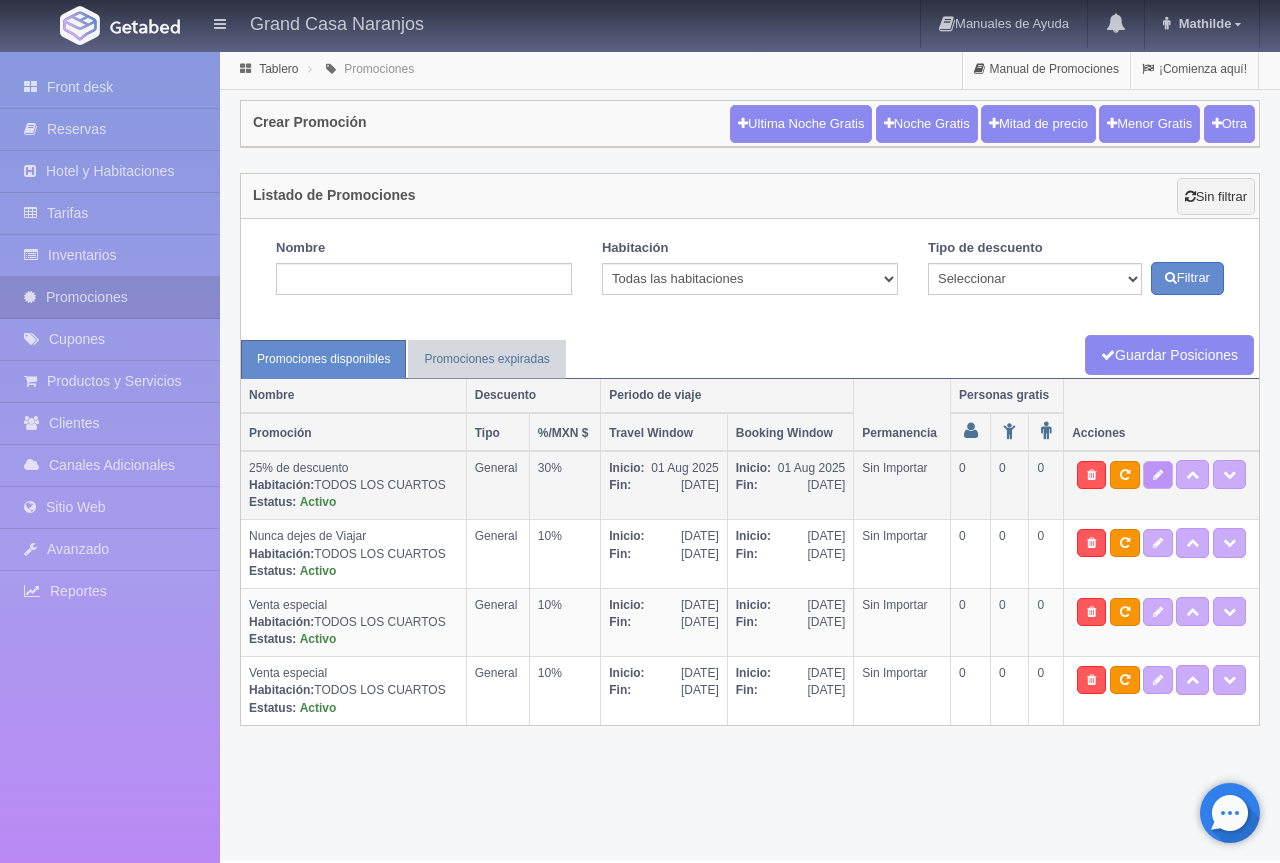 click at bounding box center [1158, 475] 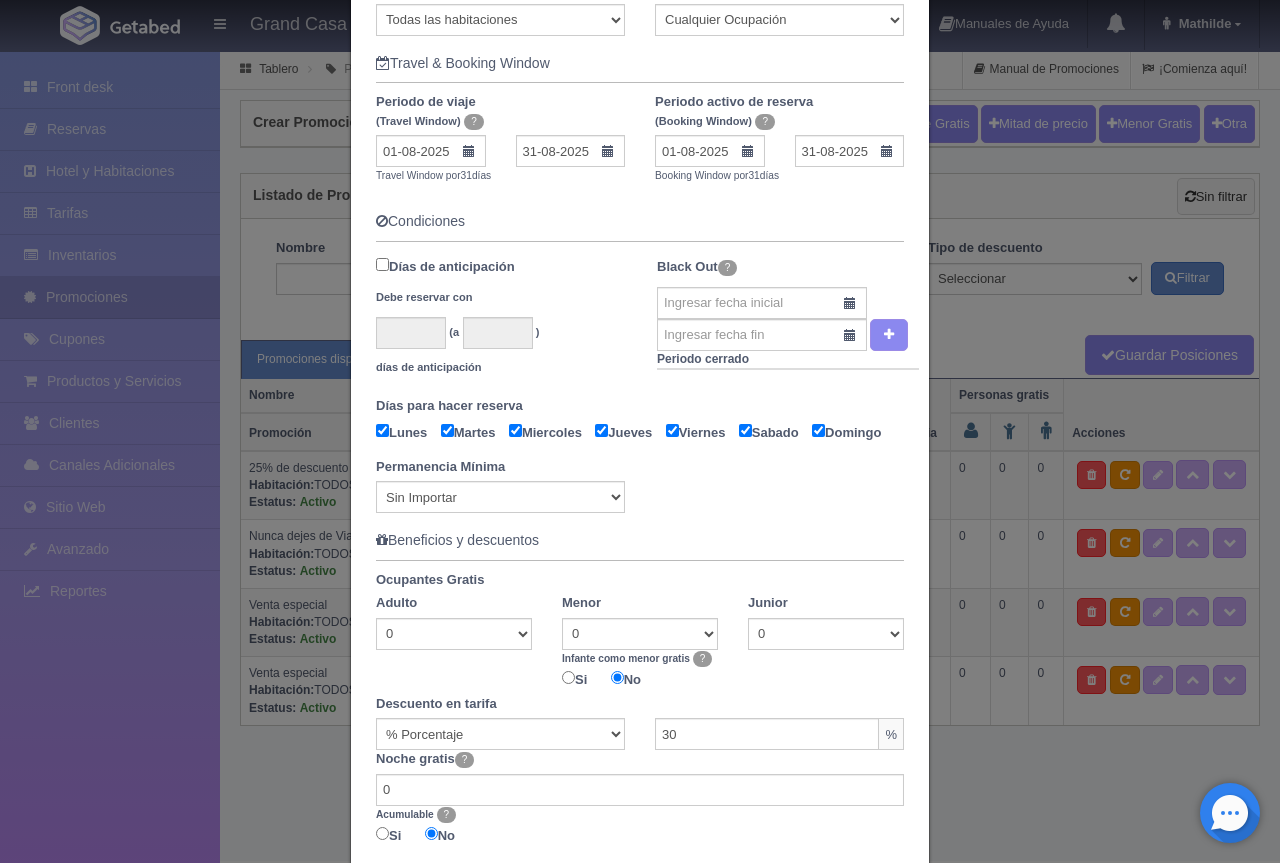 scroll, scrollTop: 756, scrollLeft: 0, axis: vertical 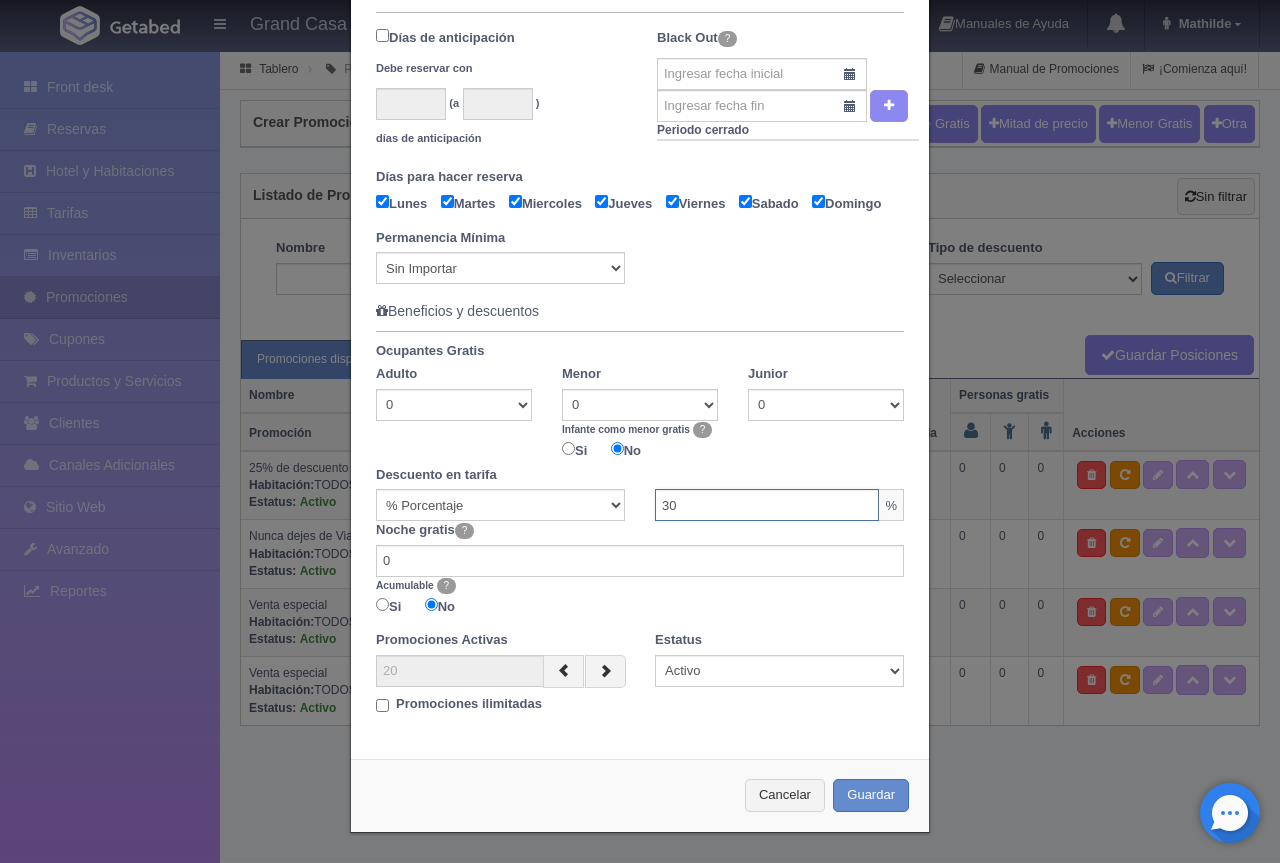 drag, startPoint x: 708, startPoint y: 517, endPoint x: 587, endPoint y: 517, distance: 121 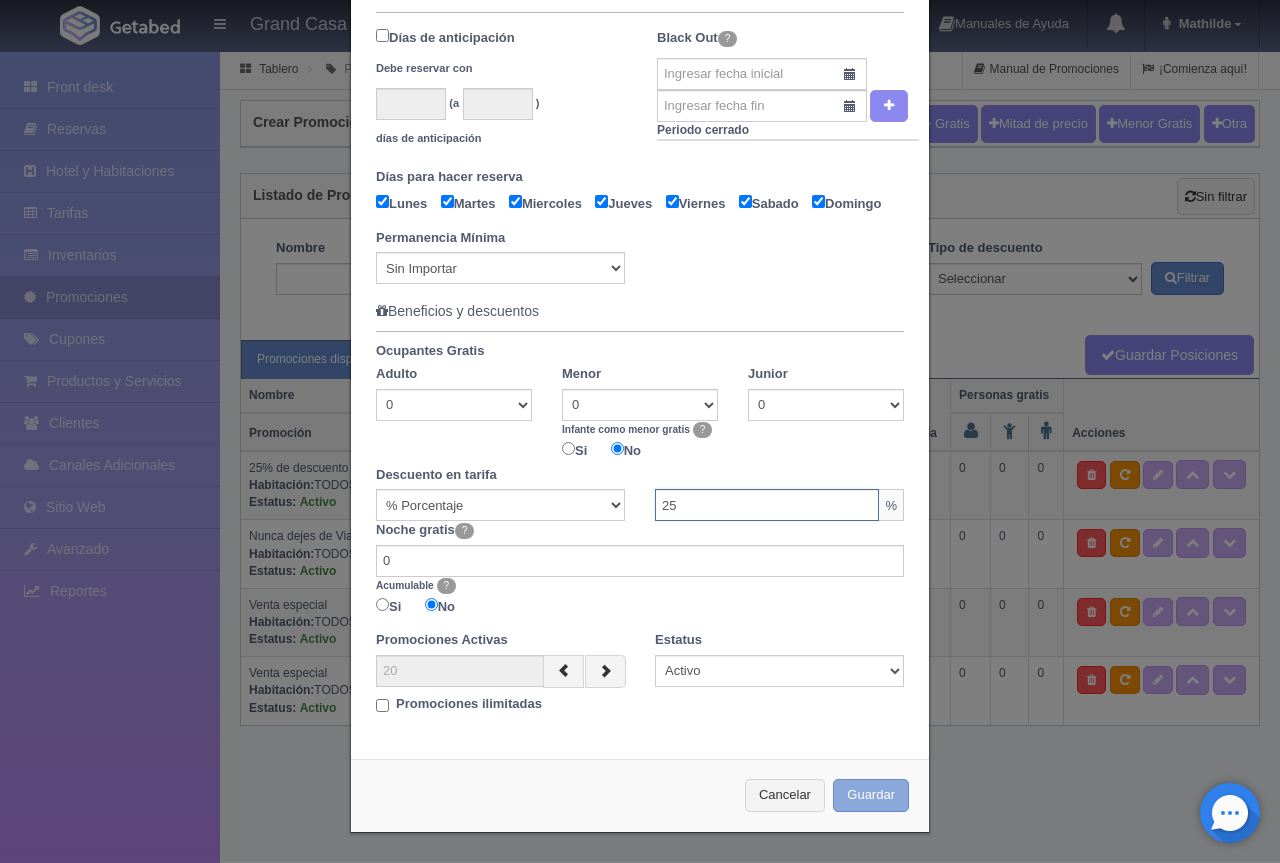 type on "25" 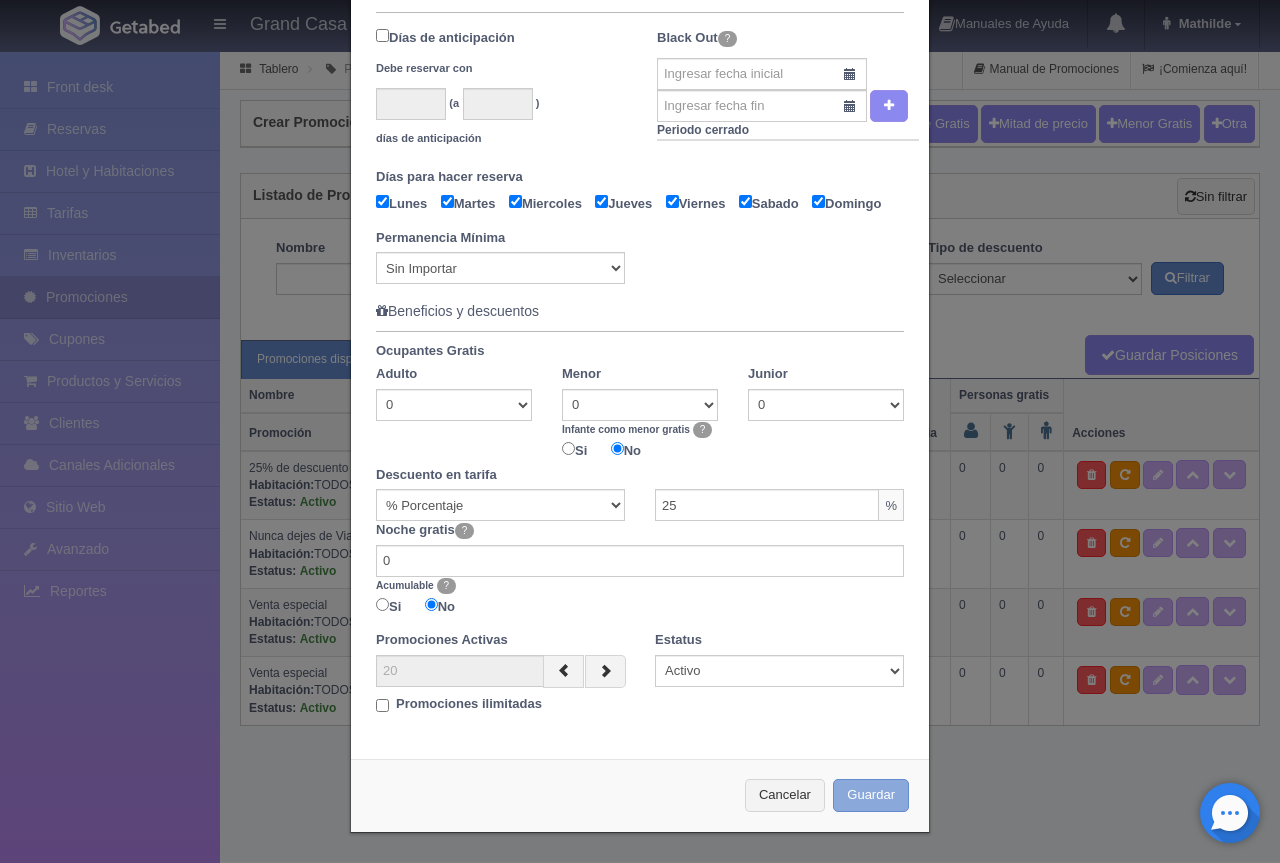 click on "Guardar" at bounding box center (871, 795) 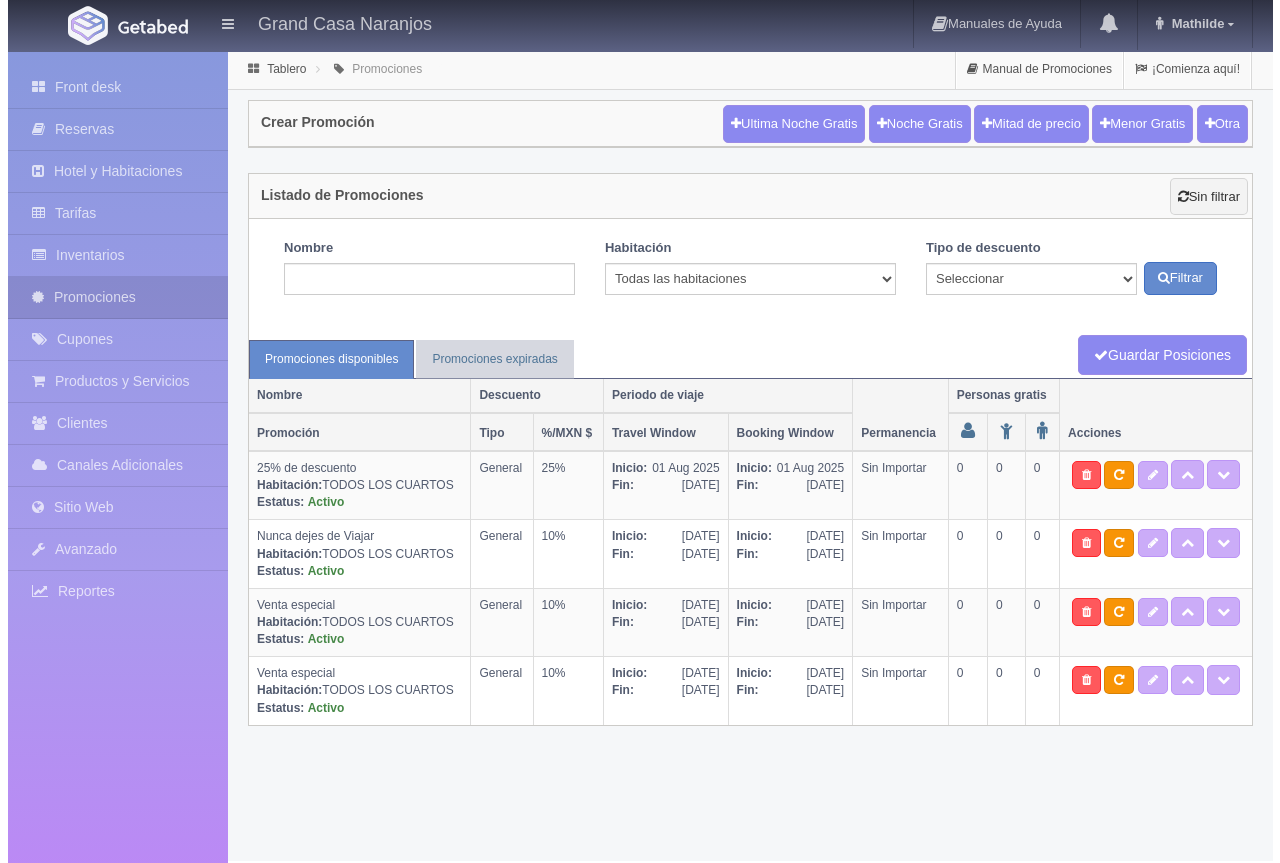 scroll, scrollTop: 0, scrollLeft: 0, axis: both 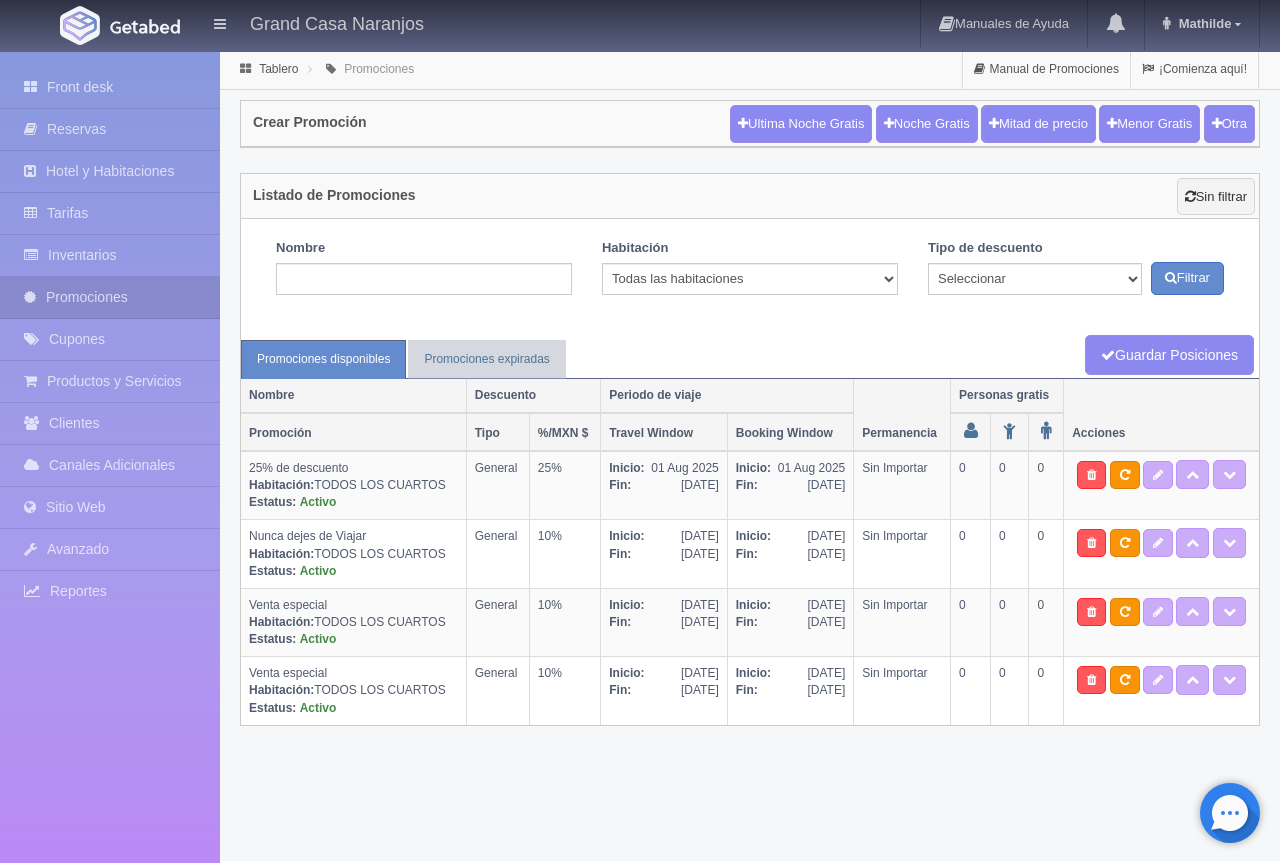 click on "Guardar Posiciones" at bounding box center (1169, 355) 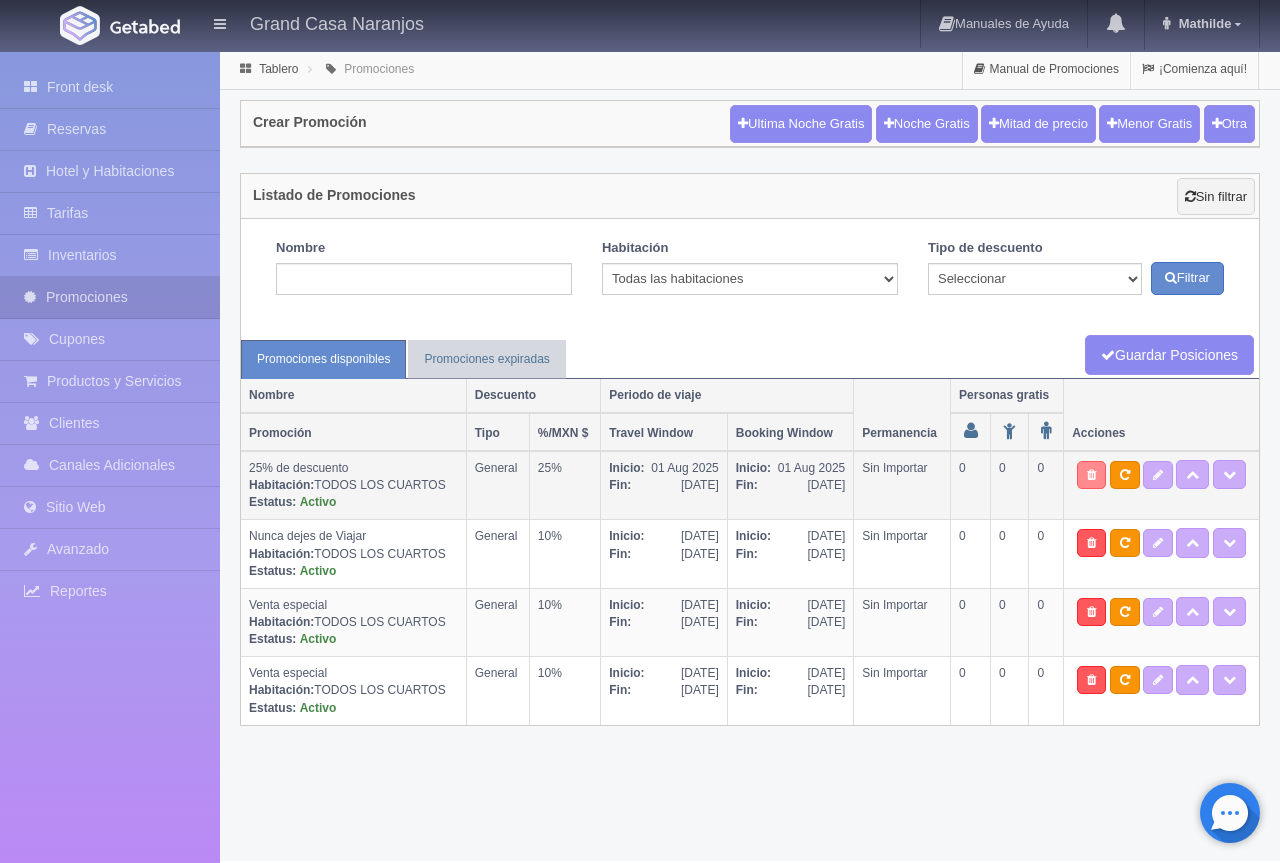 click at bounding box center [1091, 475] 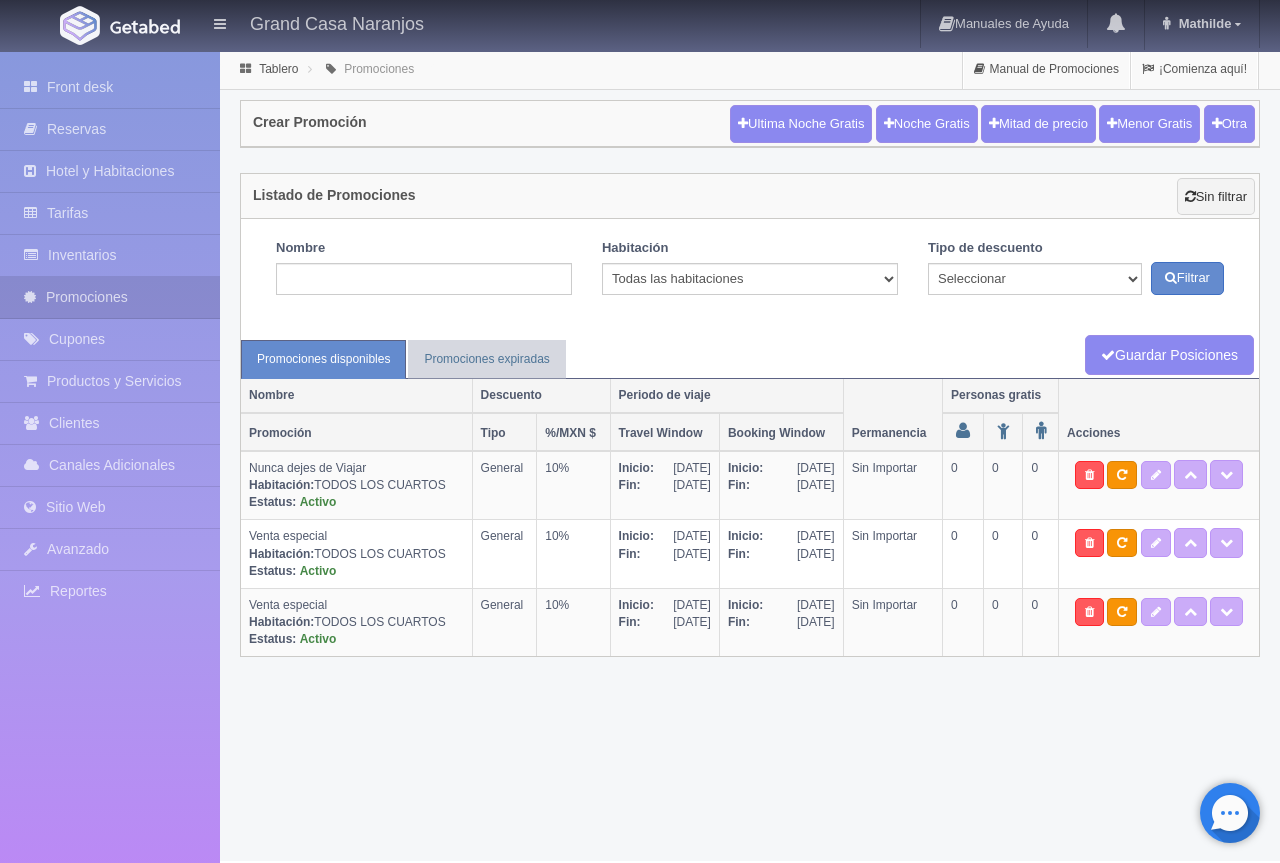 click on "Promoción
Información basica
Español
Inglés
Nombre     Es el título de la promoción que verán tus clientes
Seleccionar 10% de descuento 15% de descuento 15% de descuento y 2 menores gratis 20% de descuento 20% de descuento y 2 menores gratis 25% de descuento 25% de descuento y 2 menores gratis 30% de descuento 30% de descuento y 2 menores gratis 30% de descuento más desayuno americano 32% de descuento 33% de descuento 34% de descuento 35% de descuento 35% de descuento y 2 menores gratis 36% de descuento 37% de descuento 38% de descuento 40% de descuento 40% de descuento y 2 menores gratis 40% de descuento y desayuno americano gratis 41% de descuento 42% de descuento 43% de descuento [CITY]" at bounding box center [750, 366] 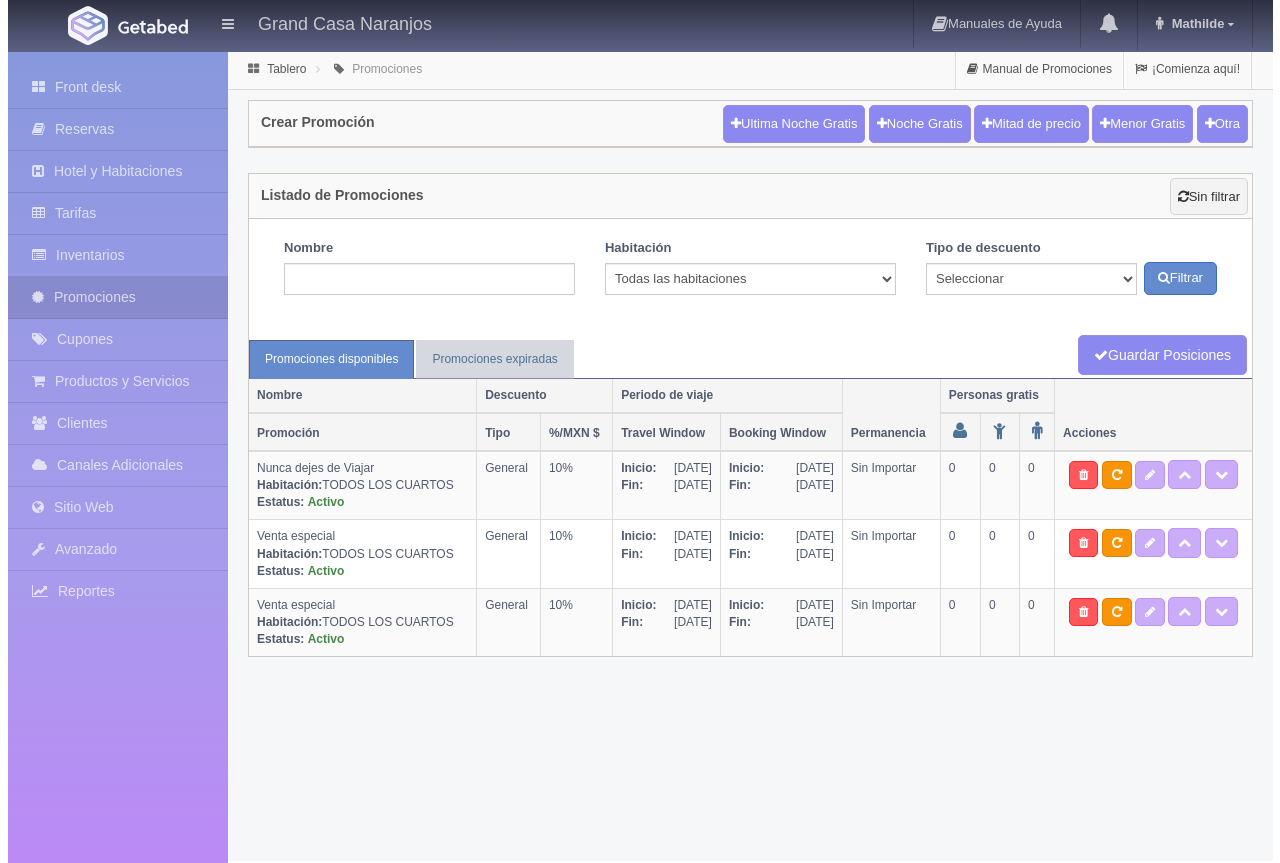 scroll, scrollTop: 0, scrollLeft: 0, axis: both 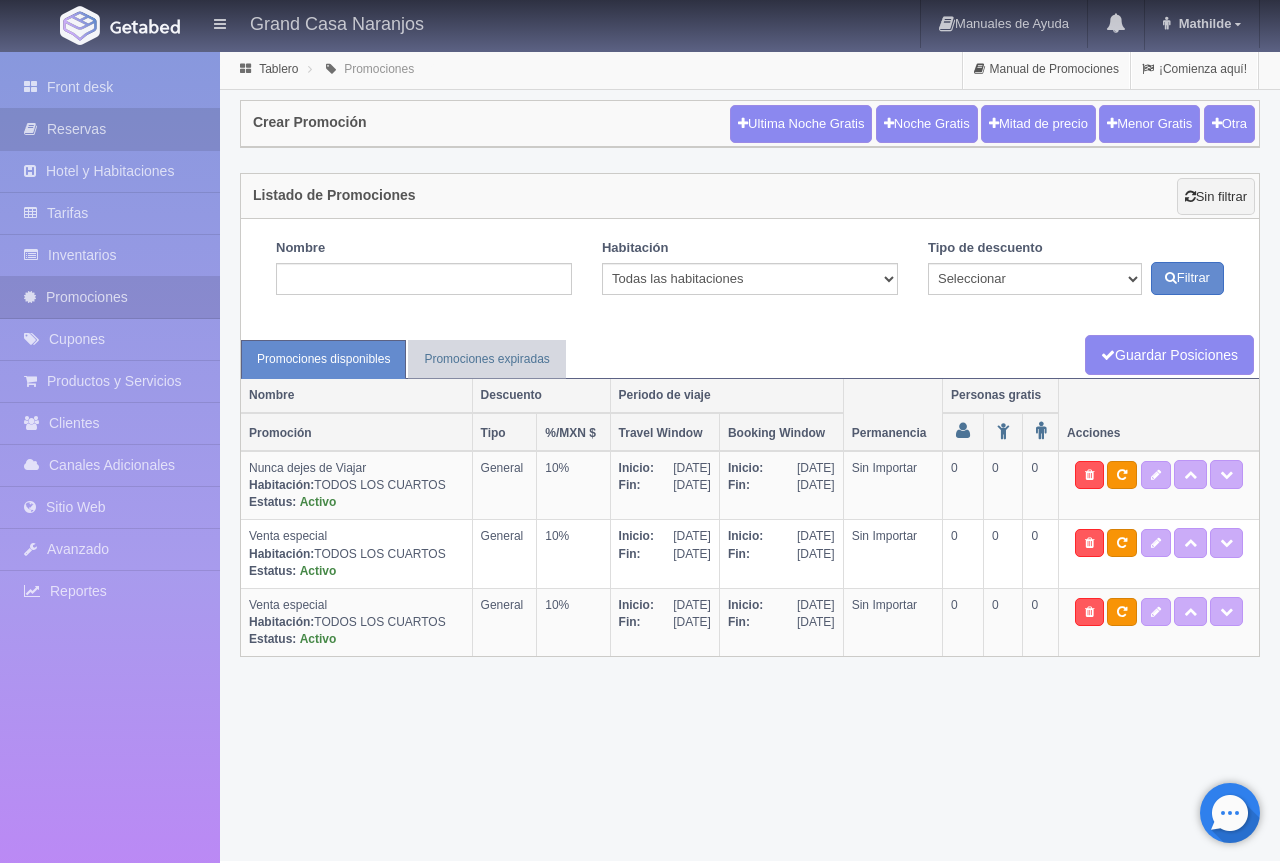 click on "Reservas" at bounding box center (110, 129) 